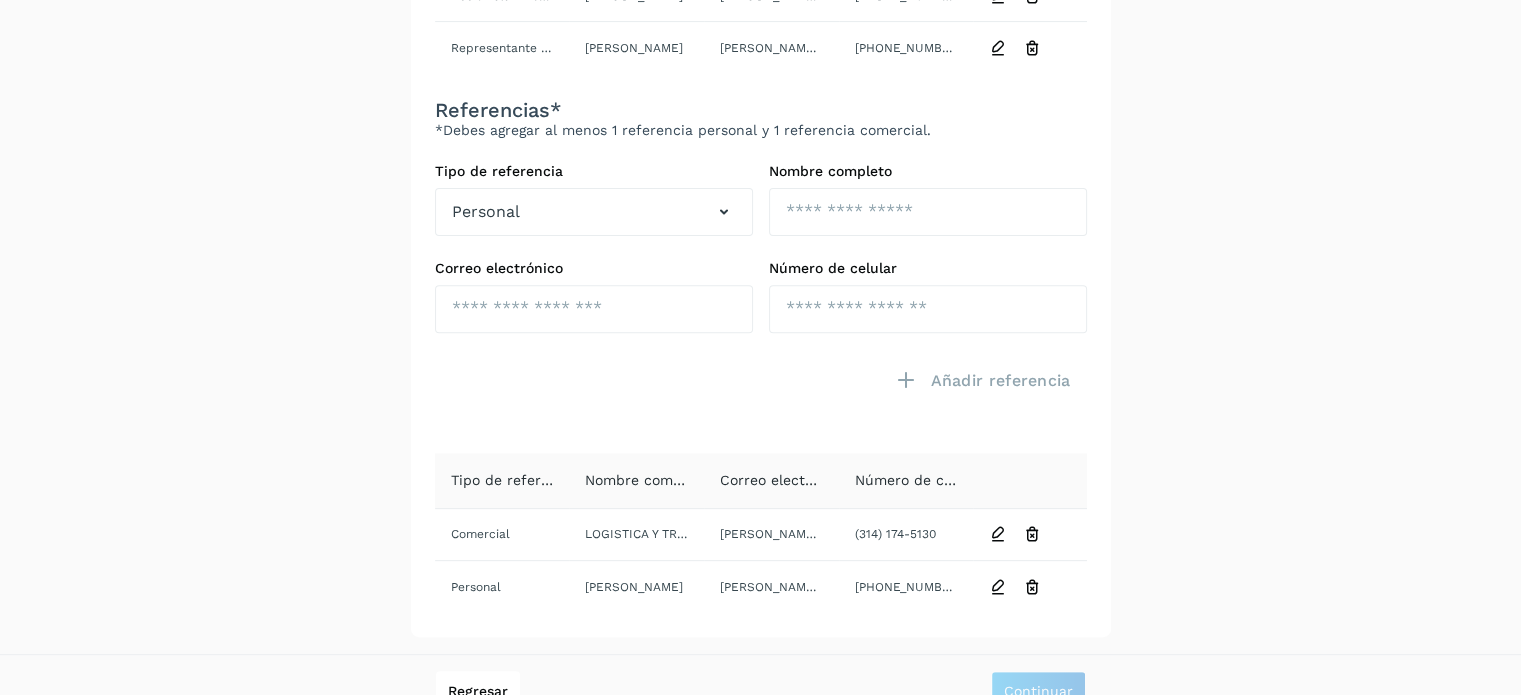 scroll, scrollTop: 699, scrollLeft: 0, axis: vertical 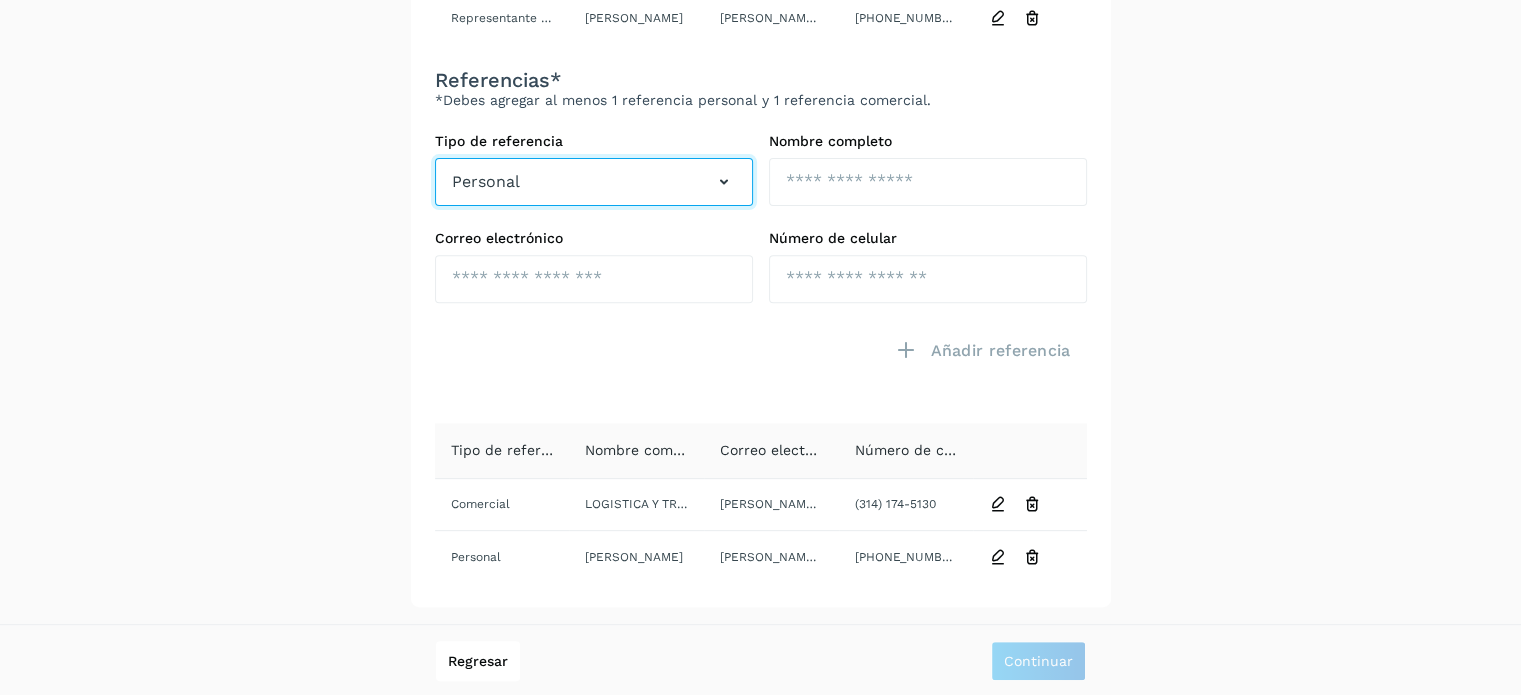 click at bounding box center (724, 182) 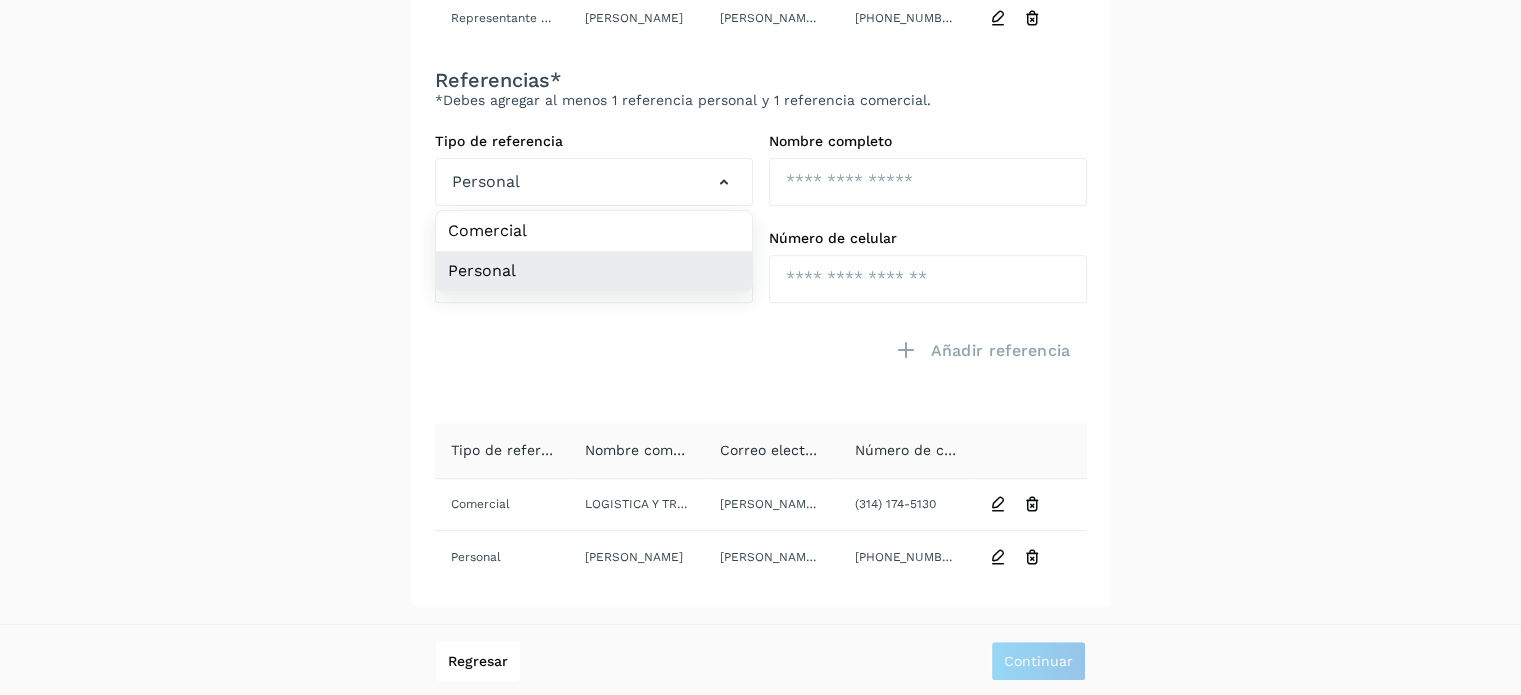 click on "Personal" 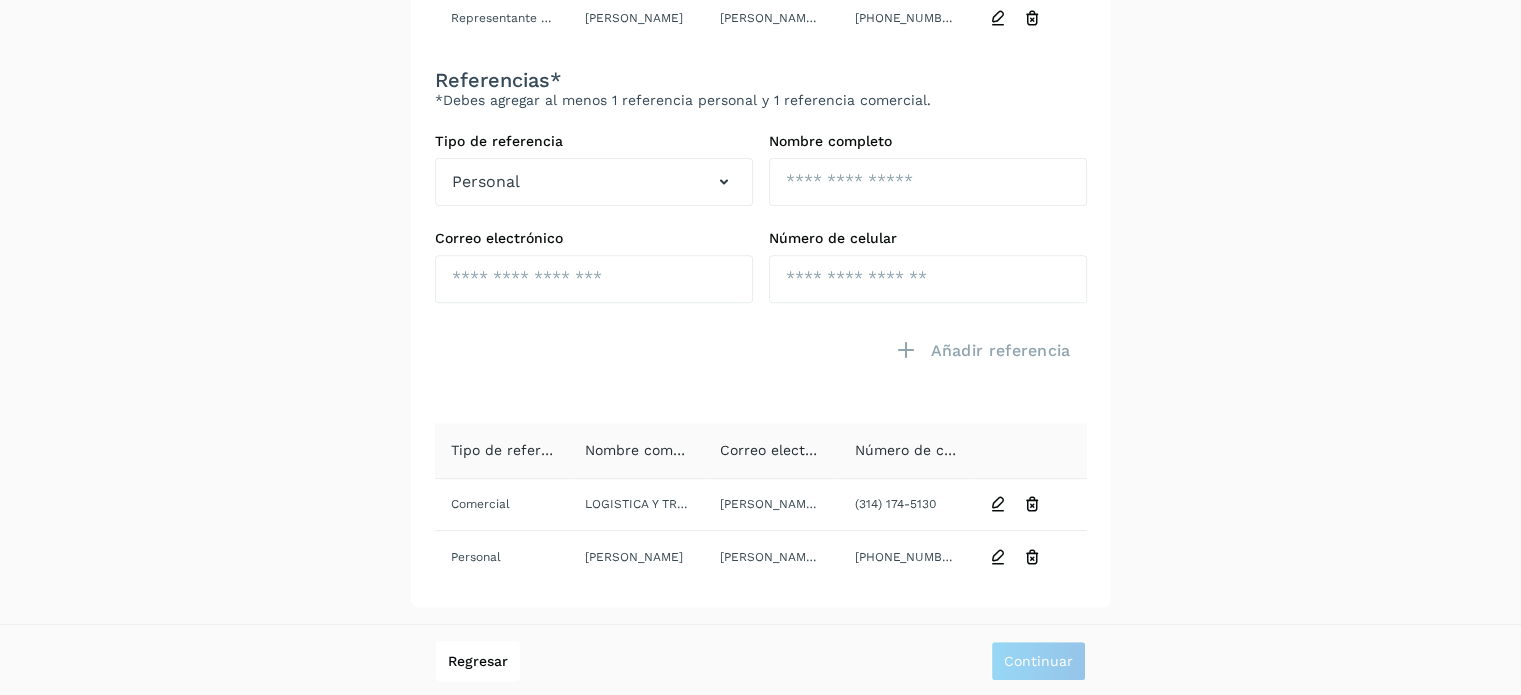 drag, startPoint x: 1256, startPoint y: 368, endPoint x: 1211, endPoint y: 389, distance: 49.658836 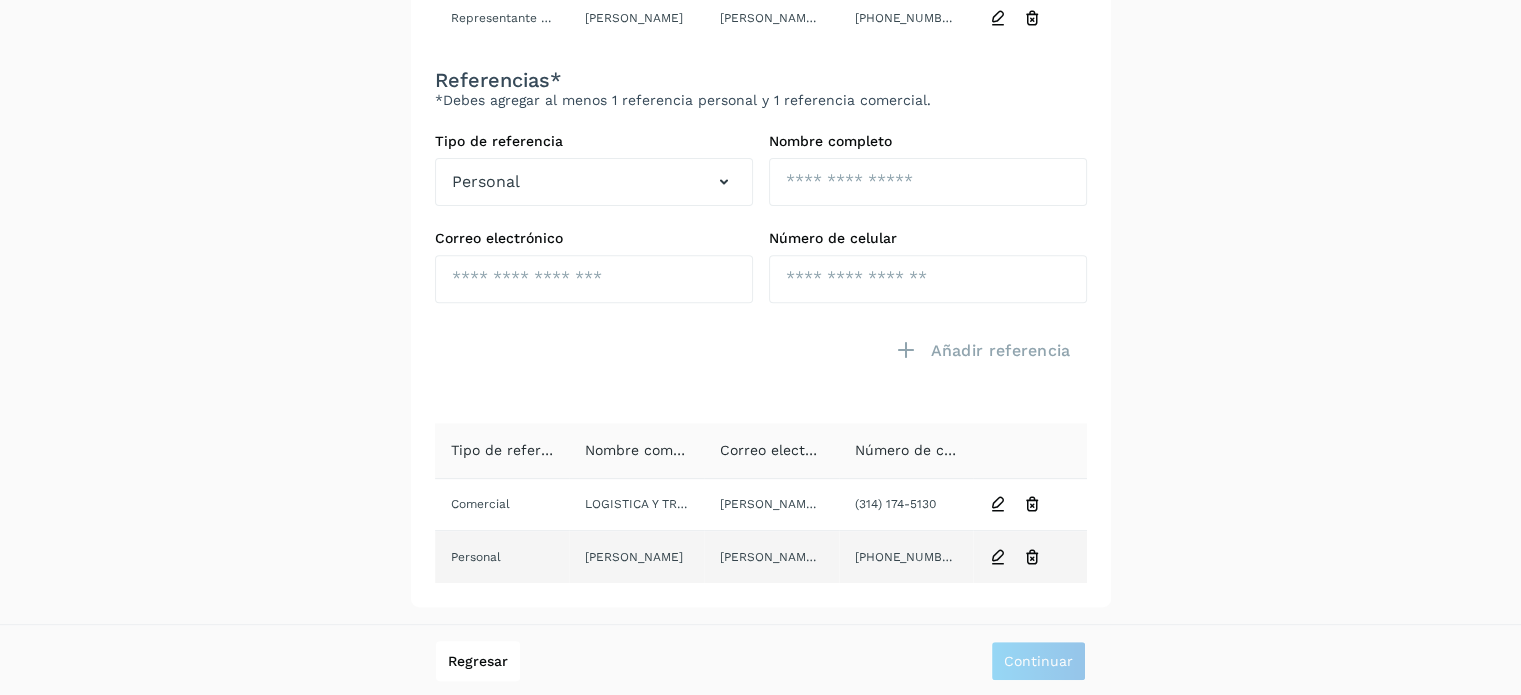 click at bounding box center [1032, 557] 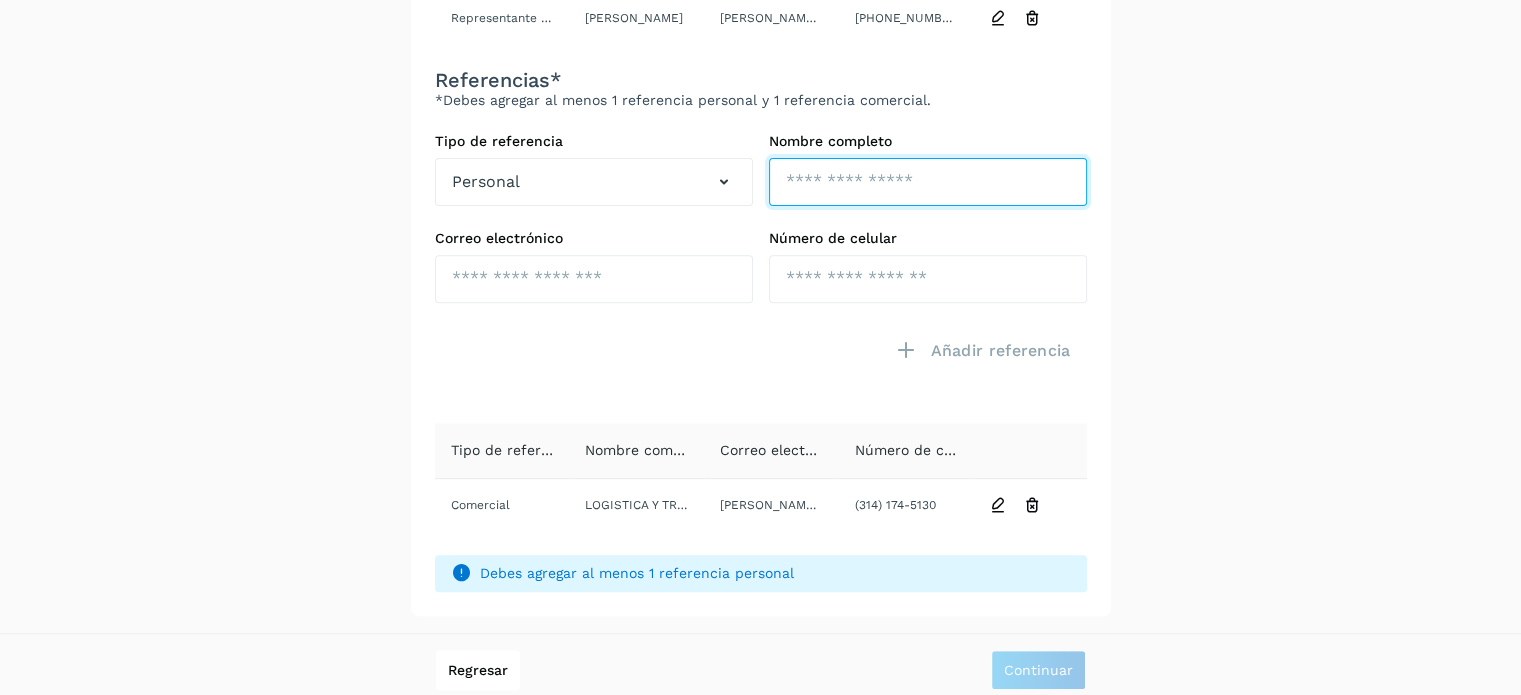 click at bounding box center (928, -356) 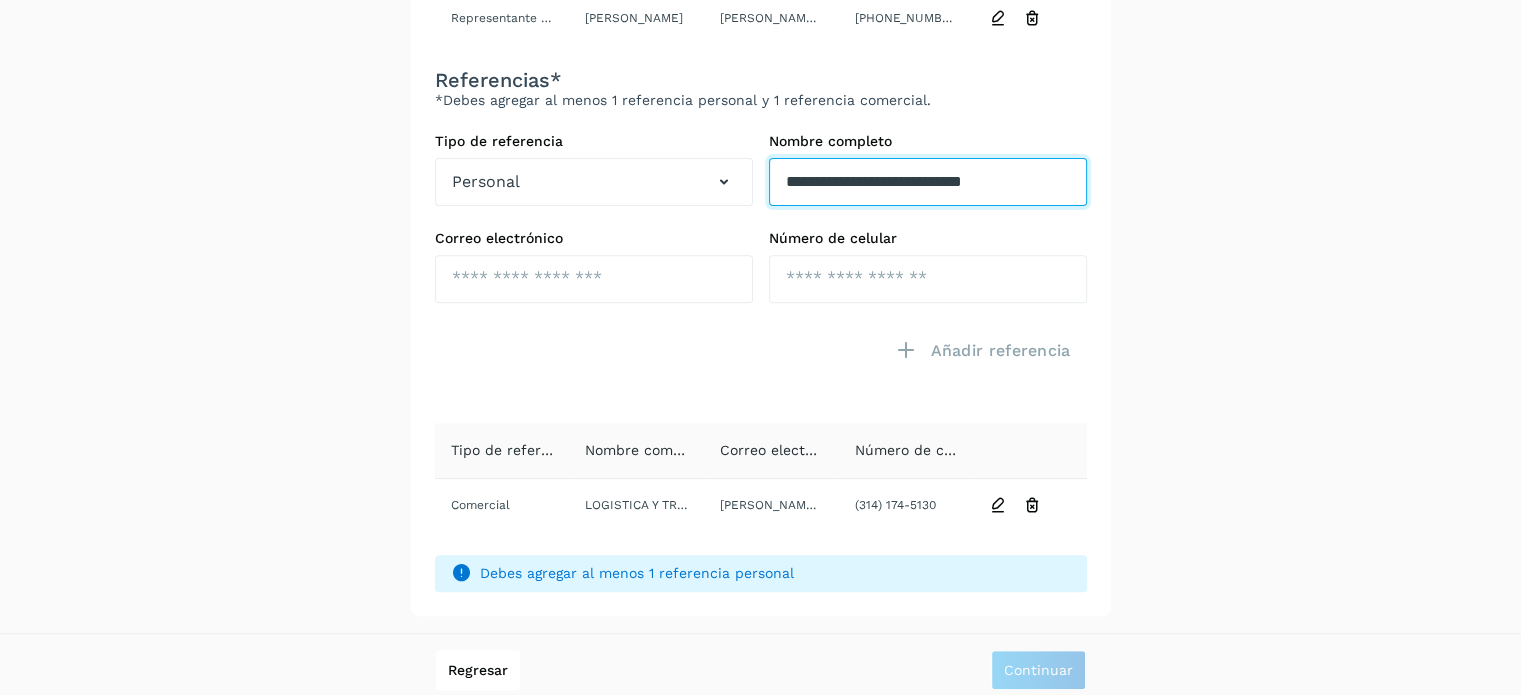 type on "**********" 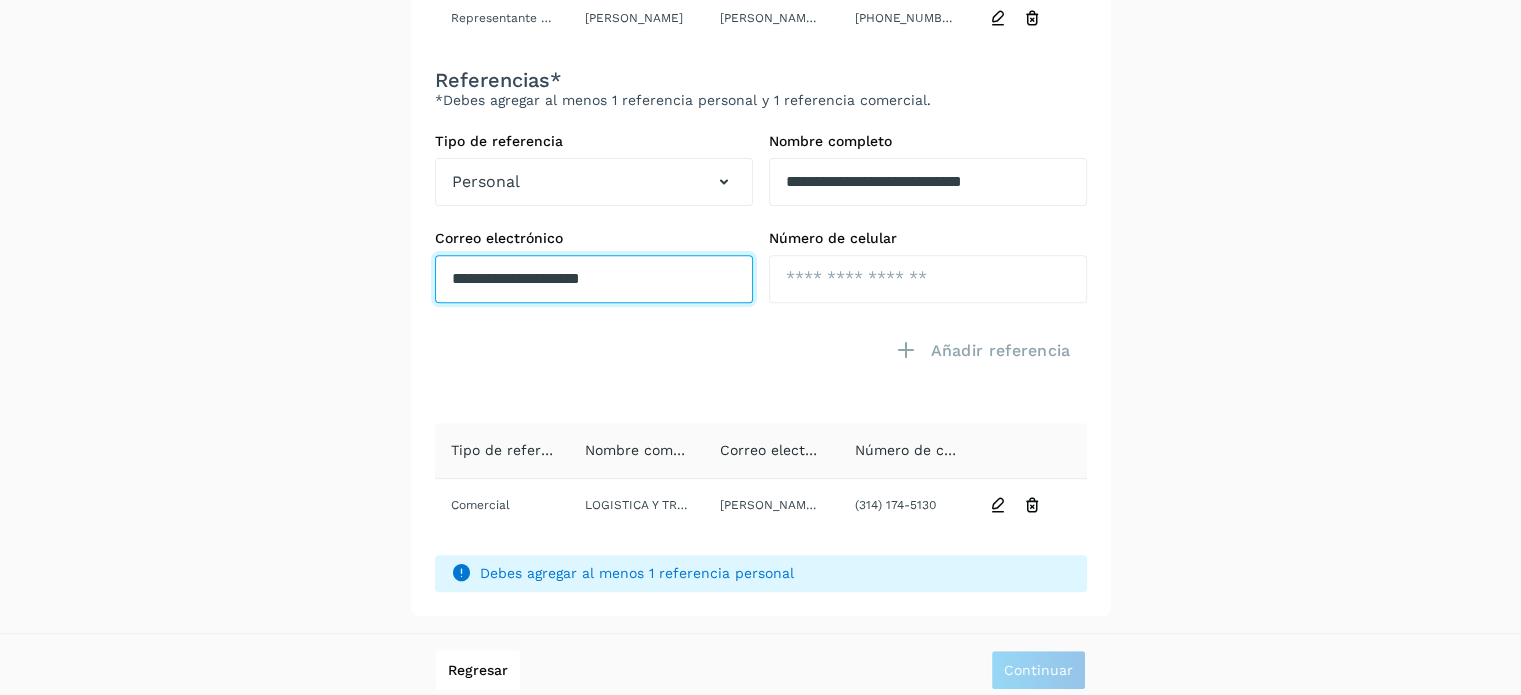 type on "**********" 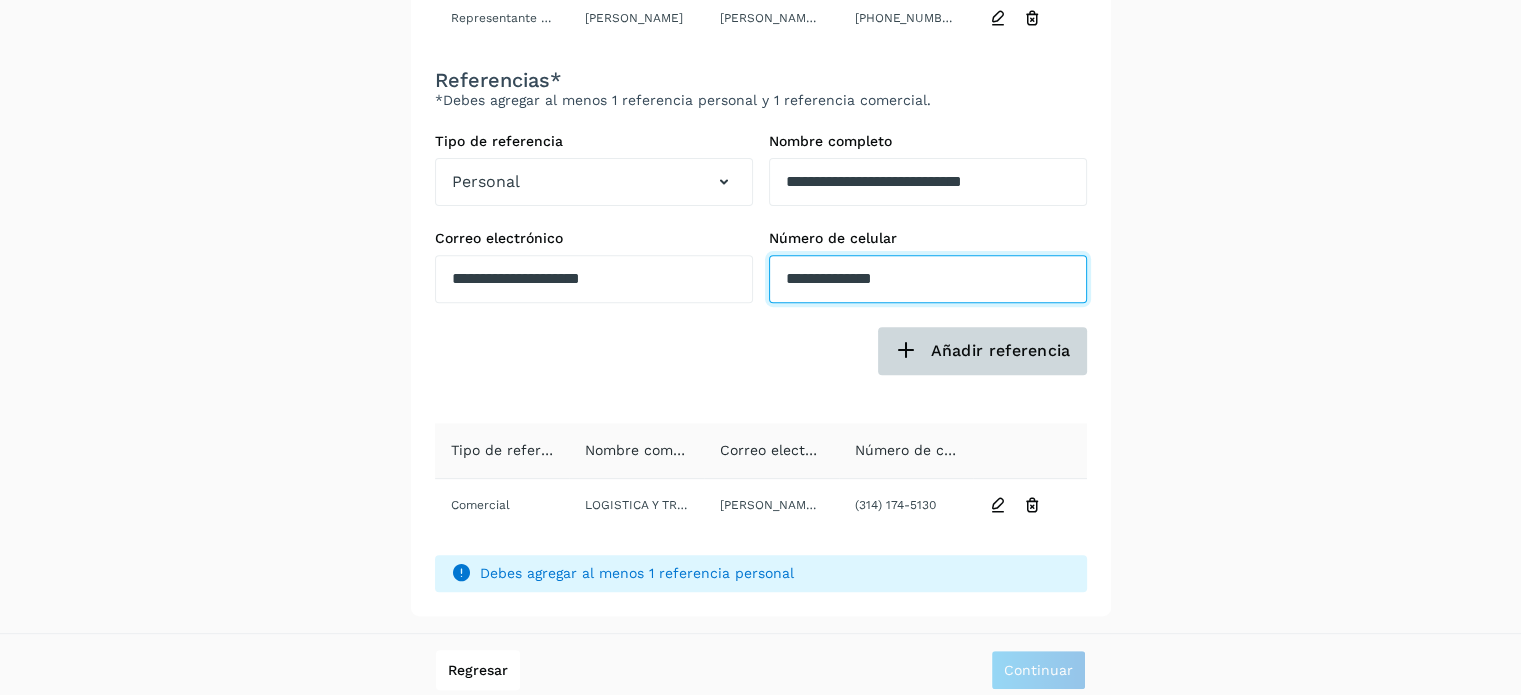 type on "**********" 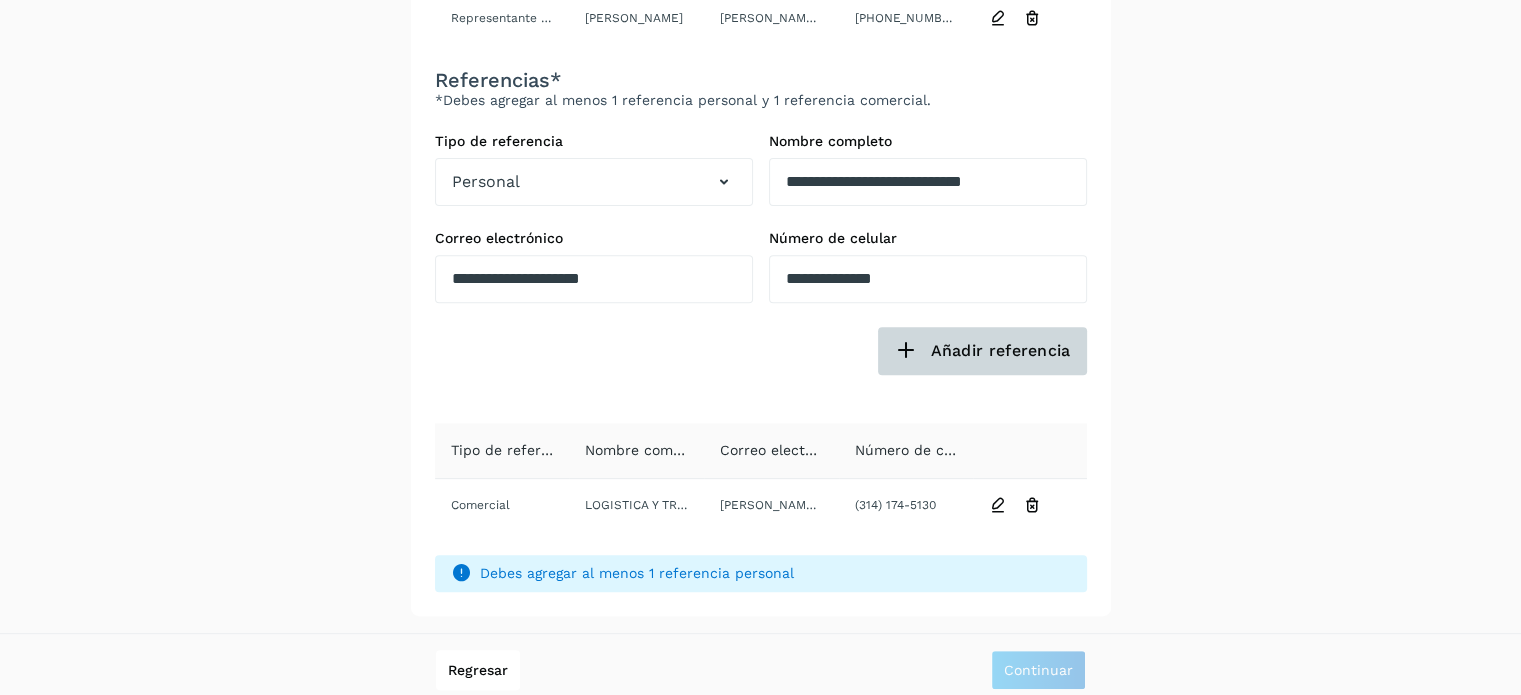 click on "Añadir referencia" at bounding box center [965, -188] 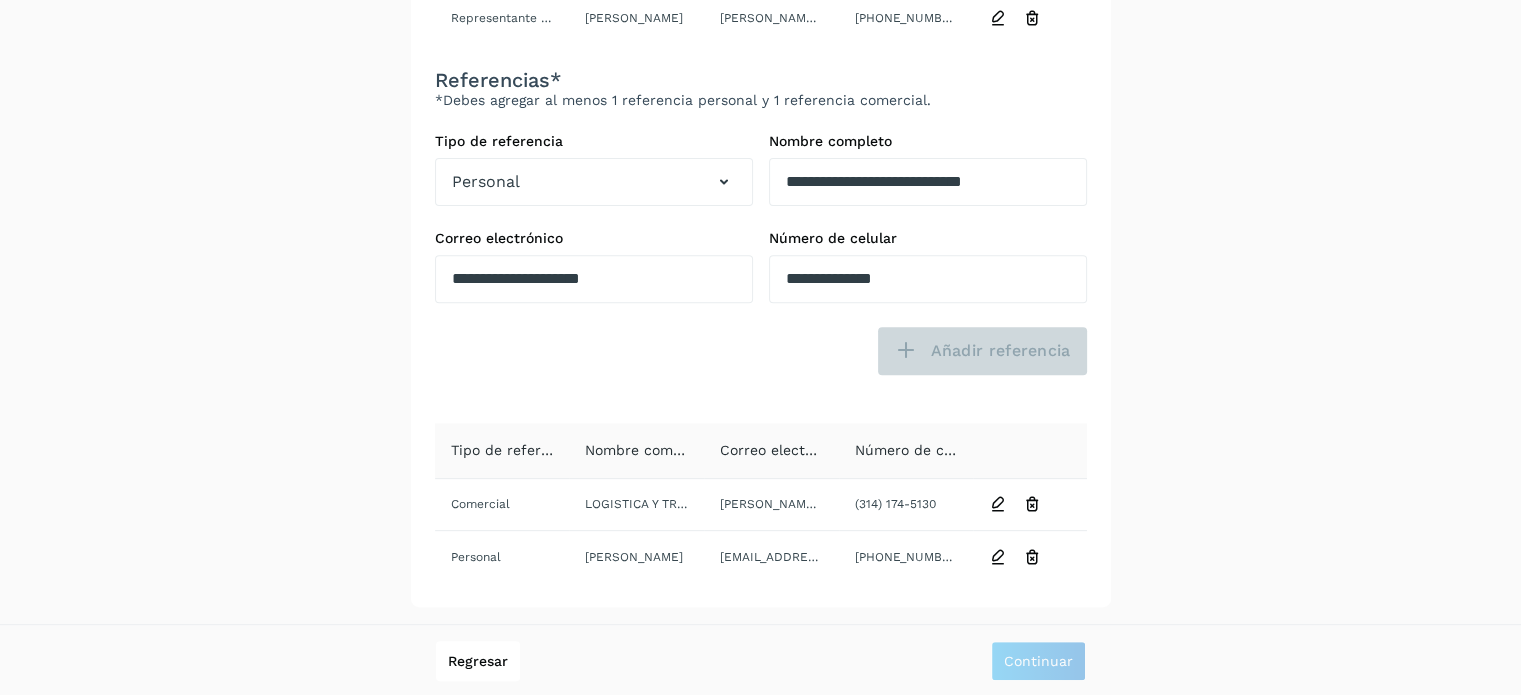 type 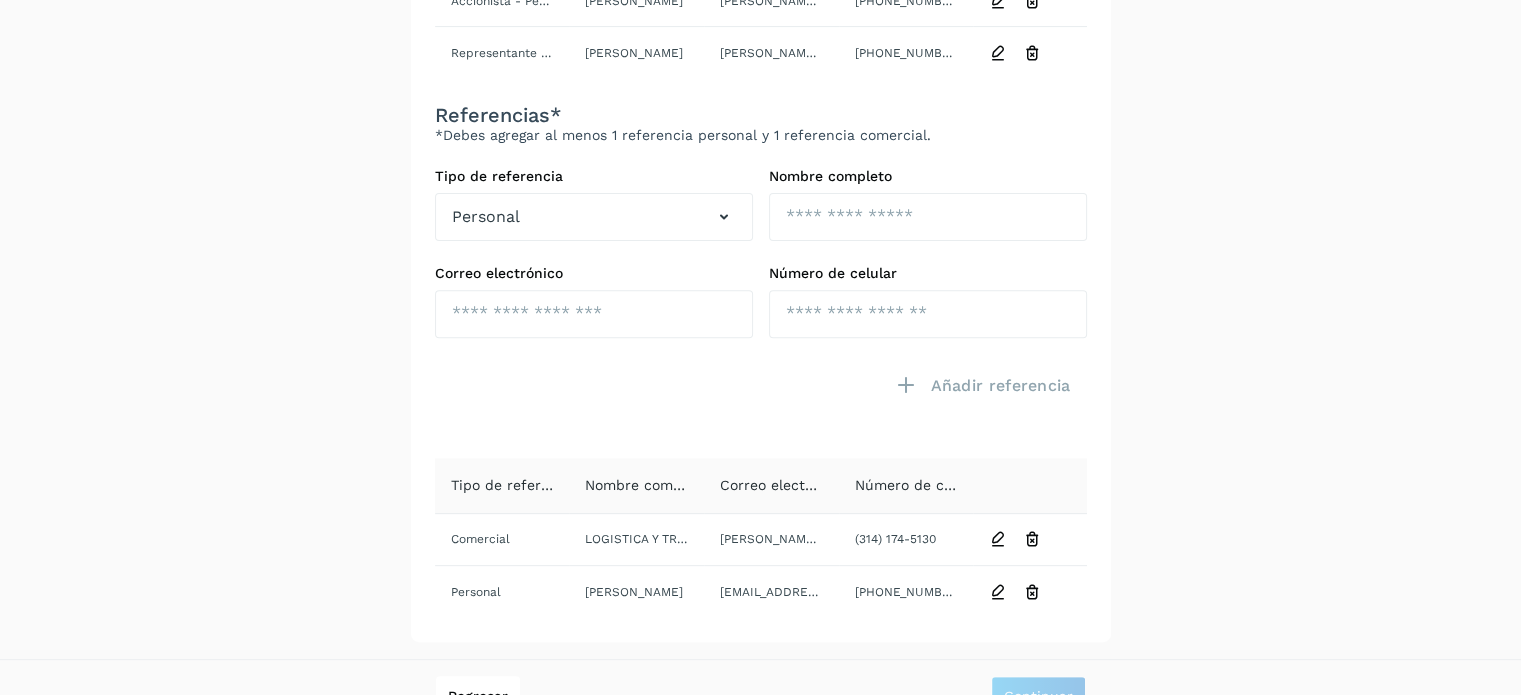 scroll, scrollTop: 699, scrollLeft: 0, axis: vertical 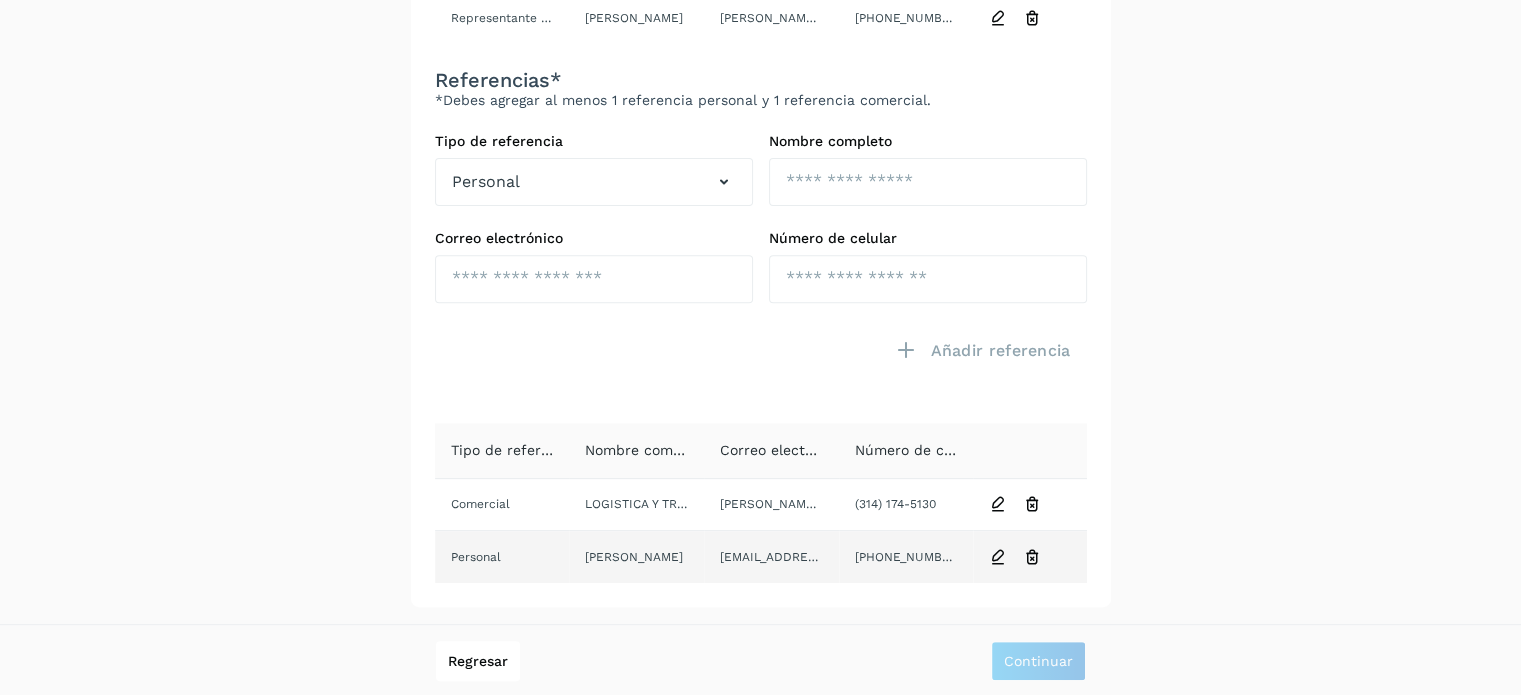 click at bounding box center (1032, 504) 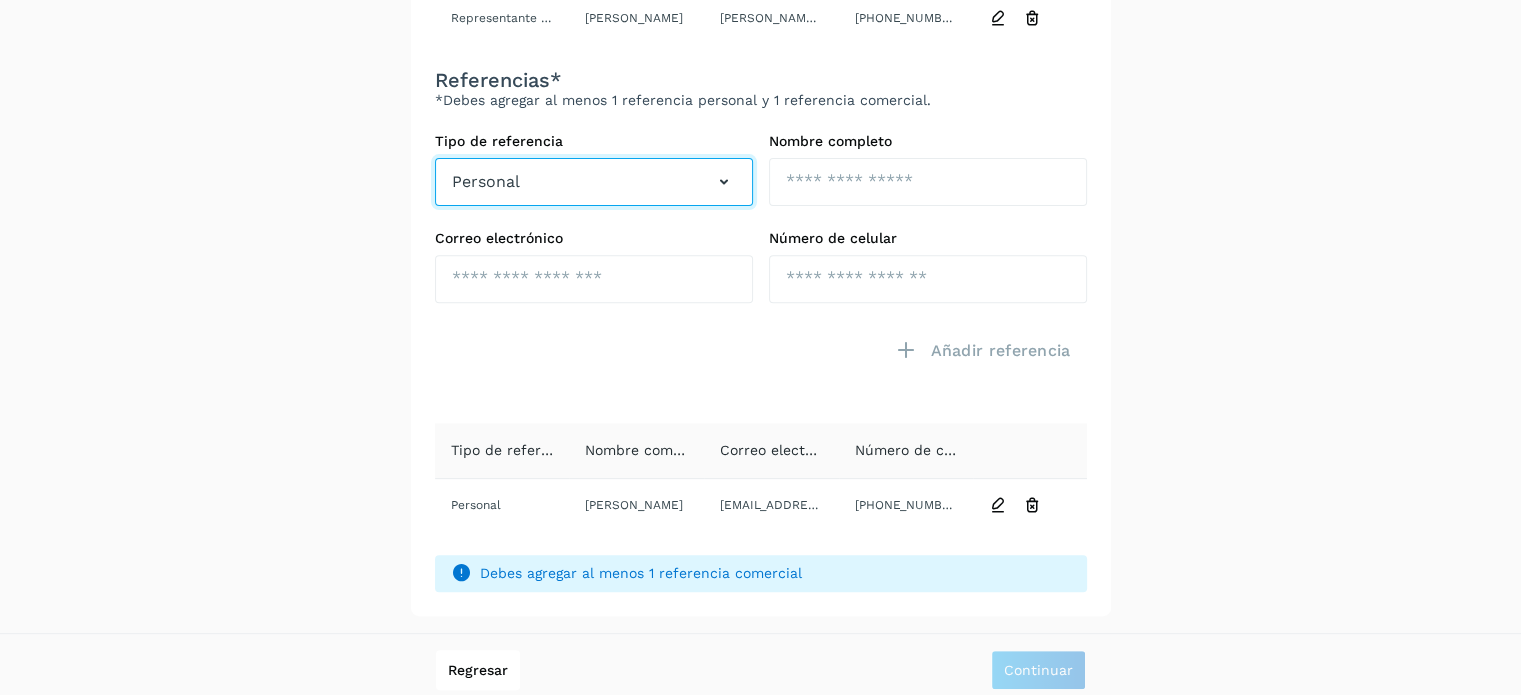 click at bounding box center (724, 182) 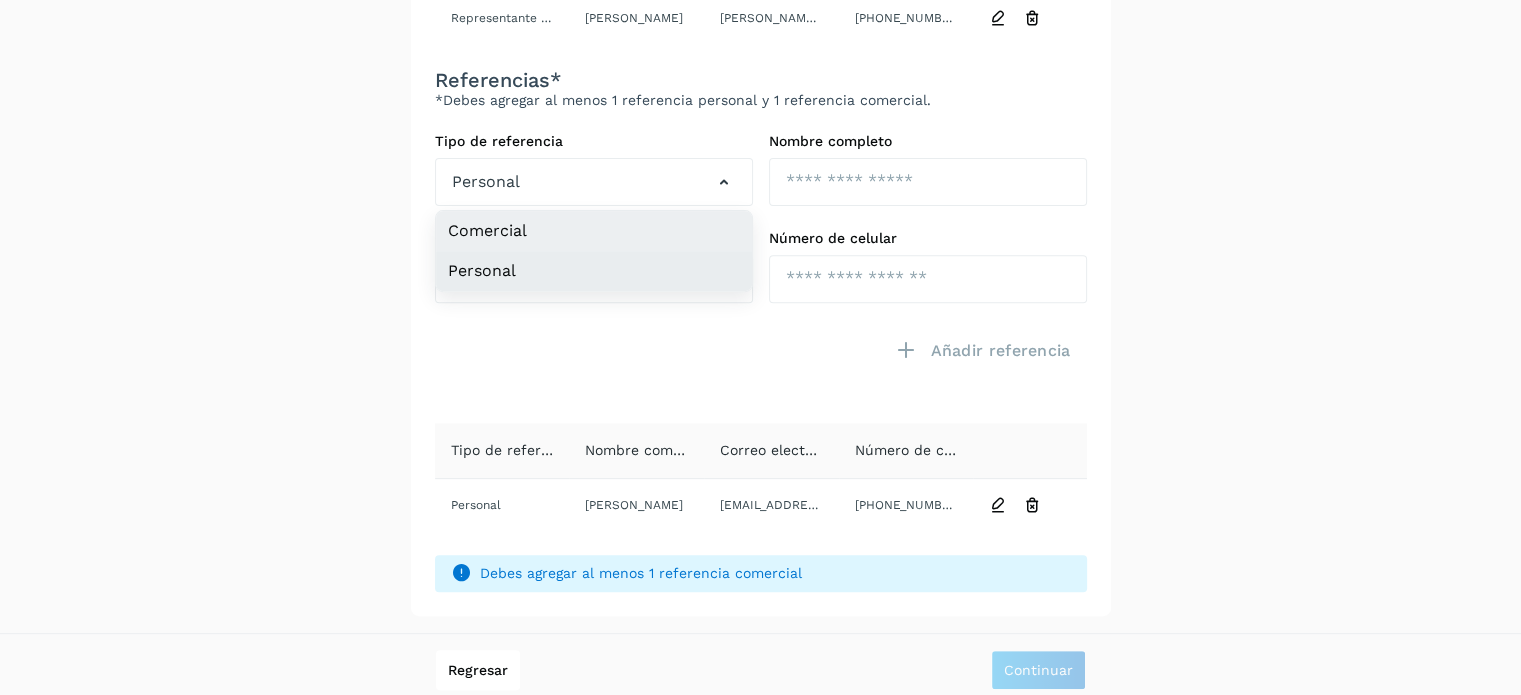 click on "Comercial" 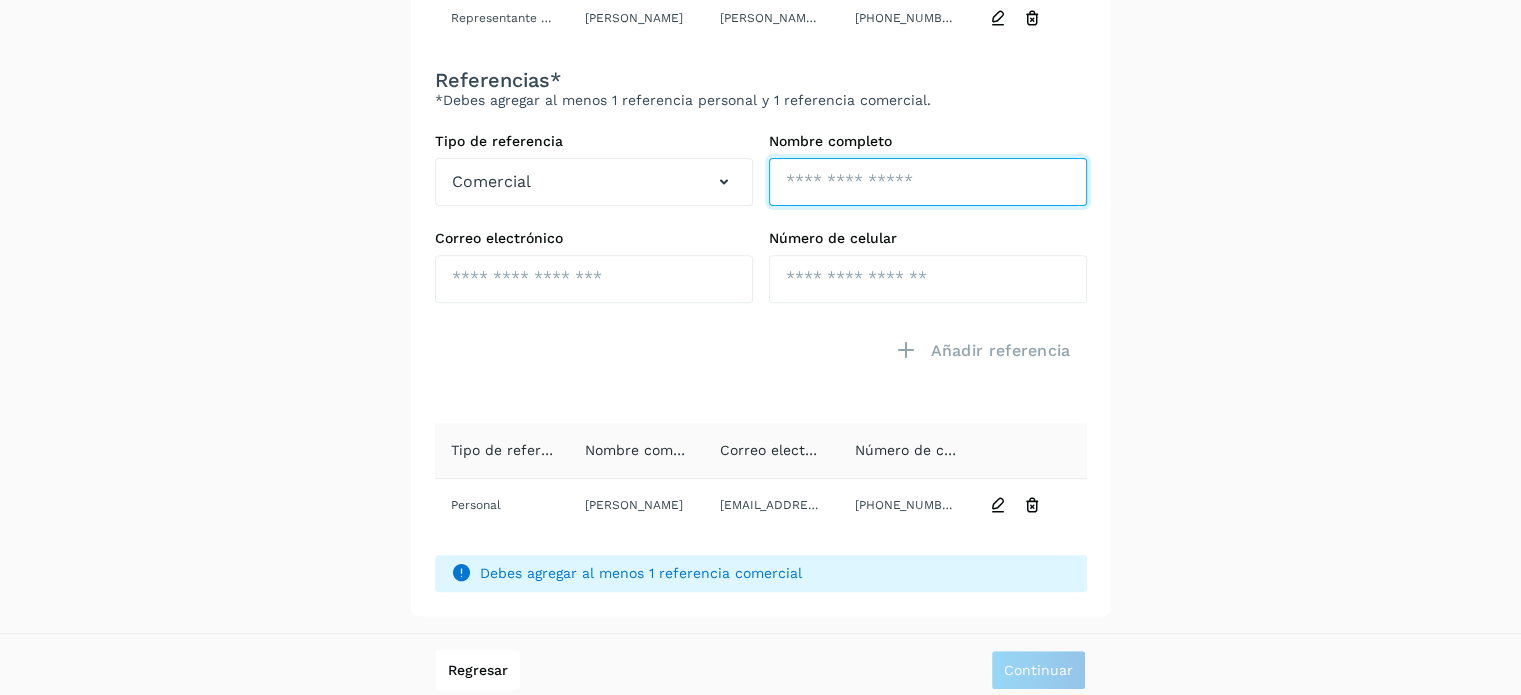 click at bounding box center [928, -356] 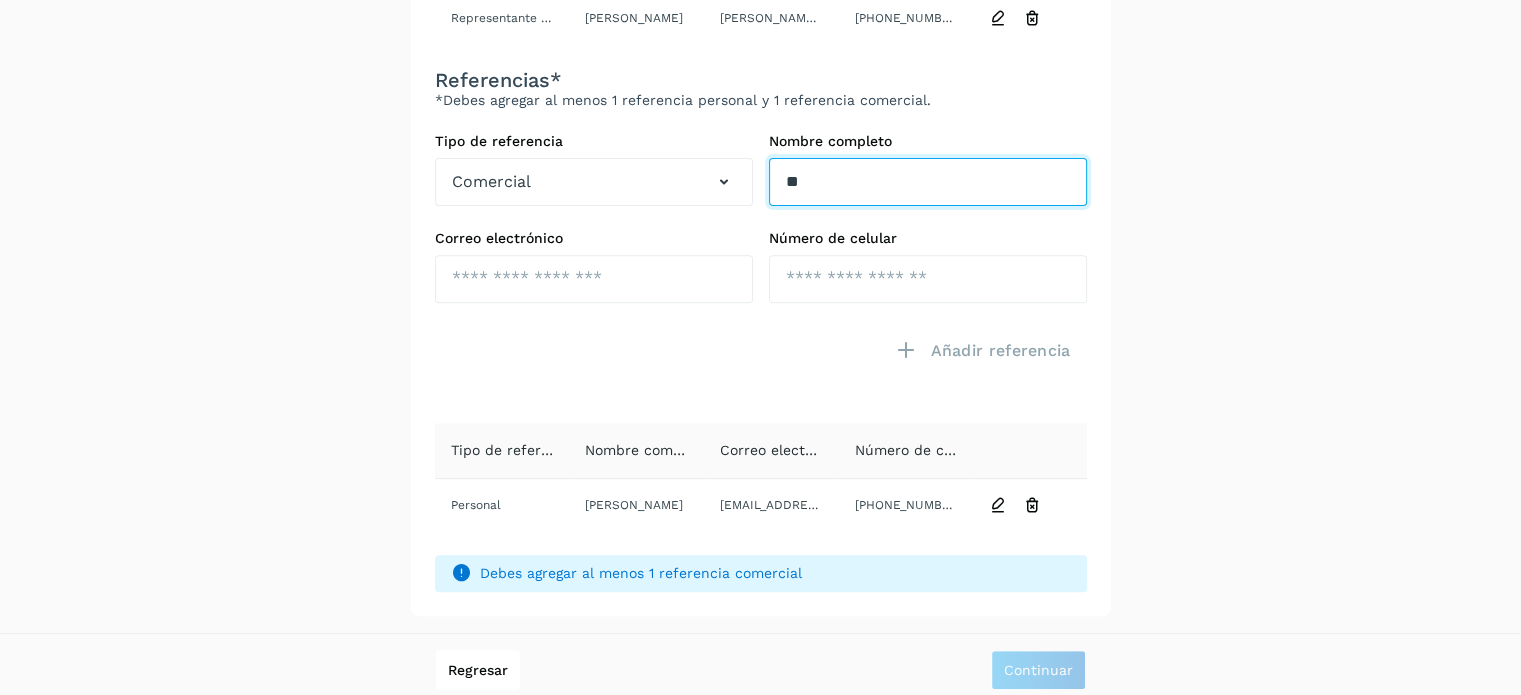 type on "*" 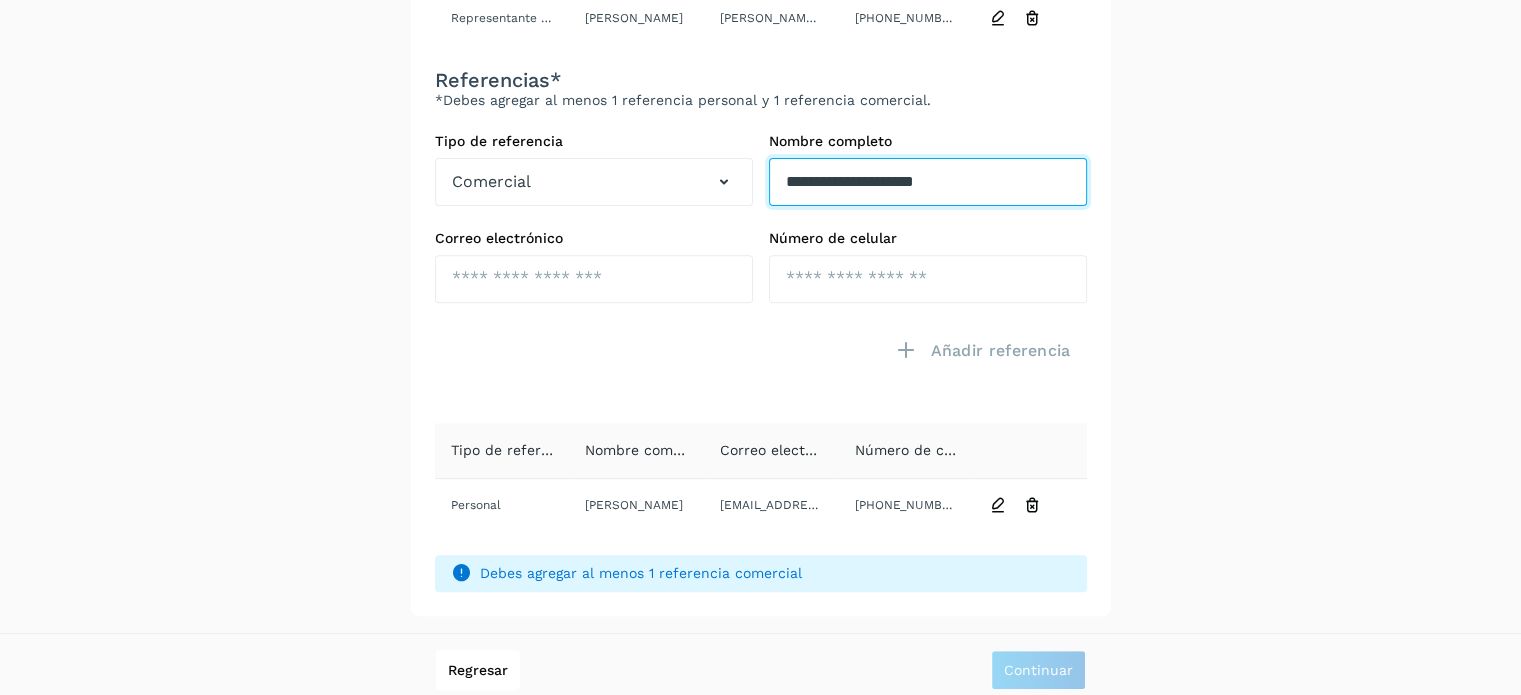 type on "**********" 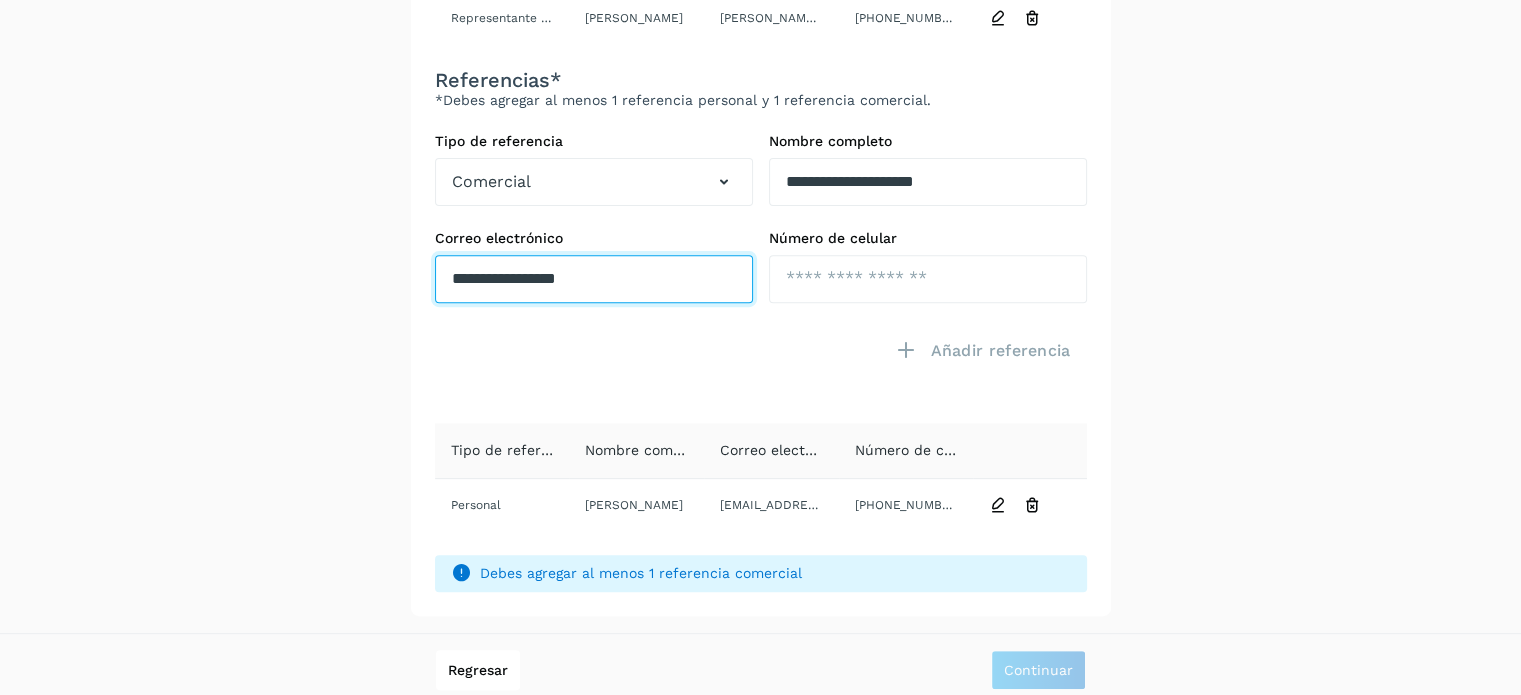 type on "**********" 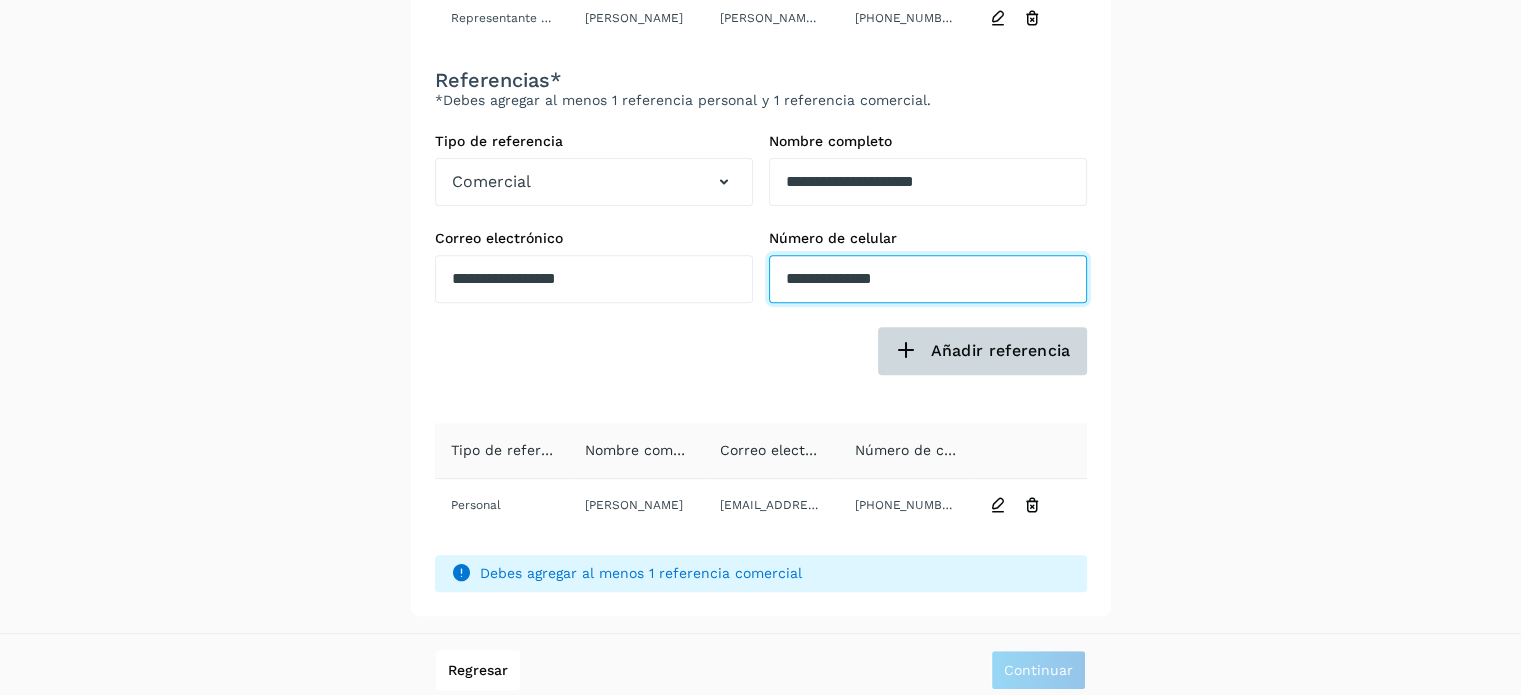 type on "**********" 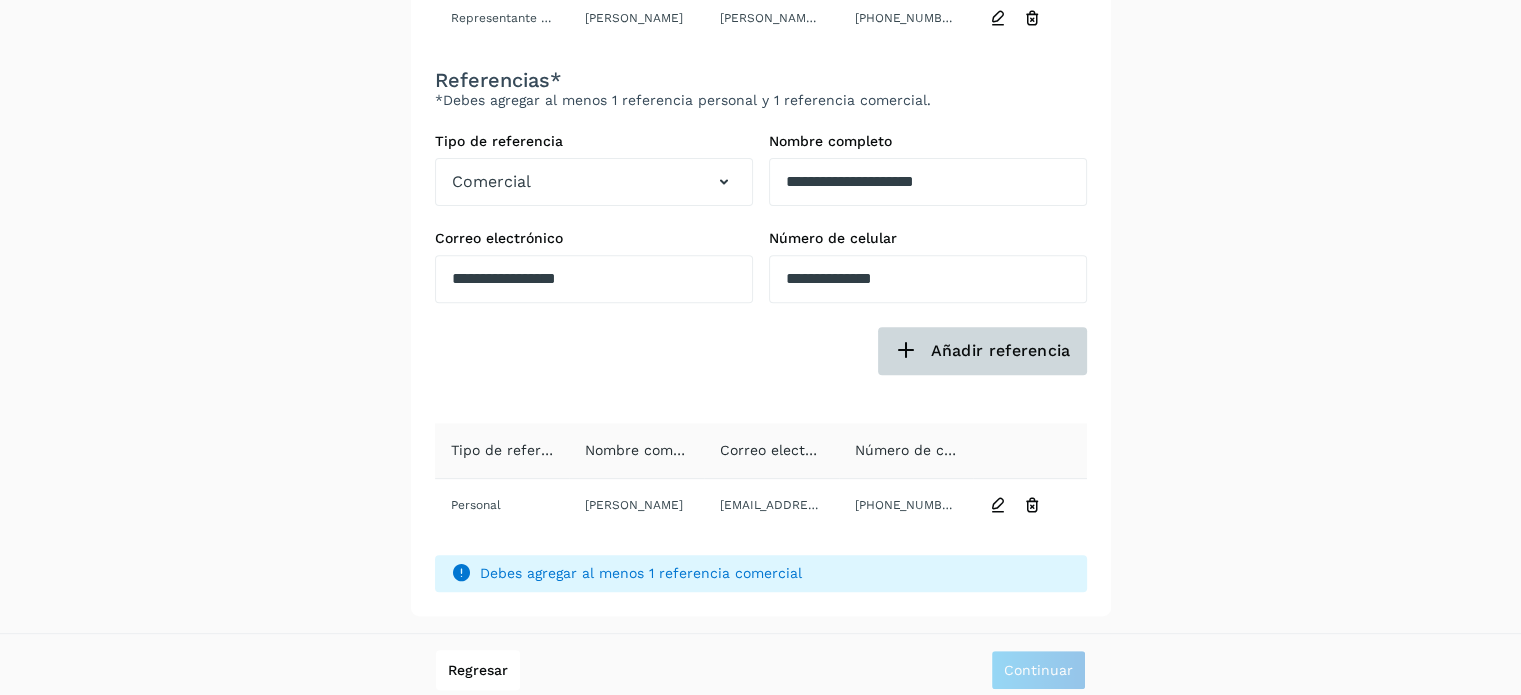 click on "Añadir referencia" 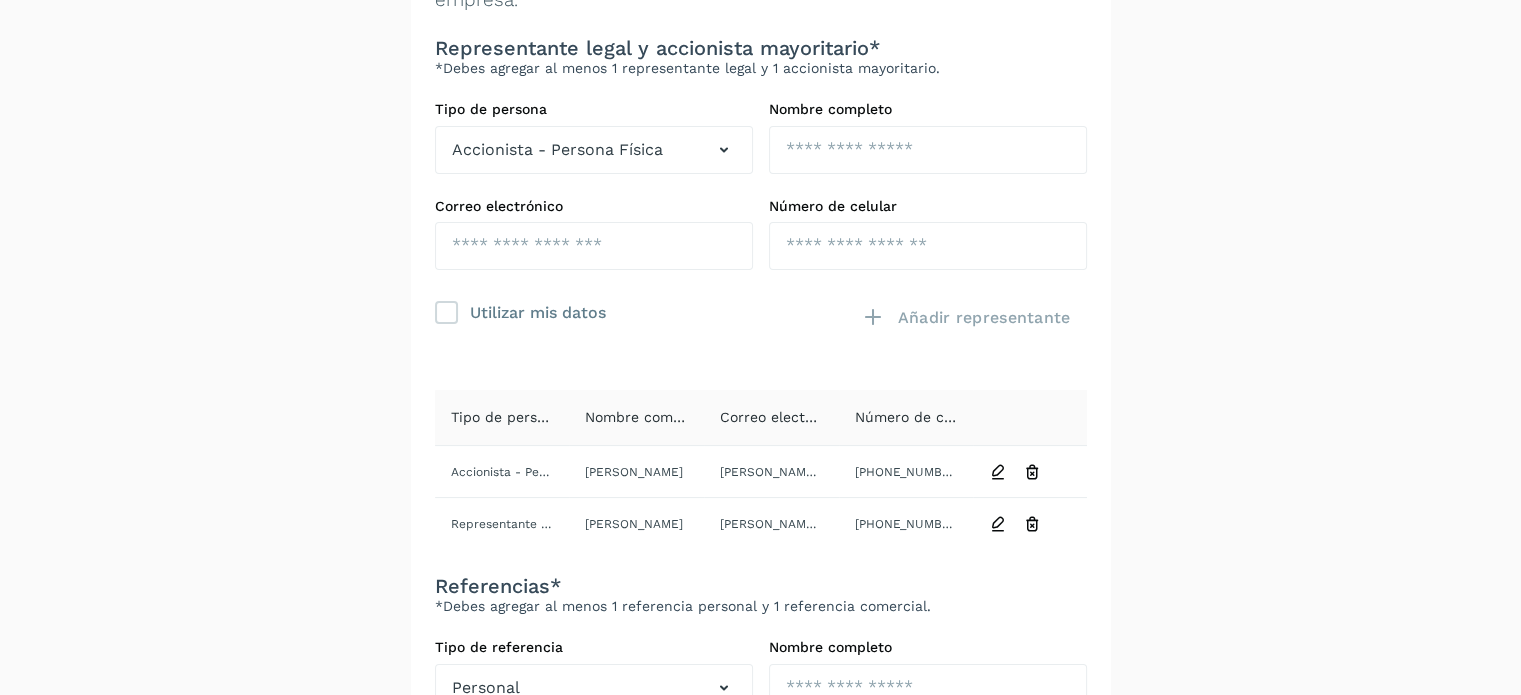 scroll, scrollTop: 299, scrollLeft: 0, axis: vertical 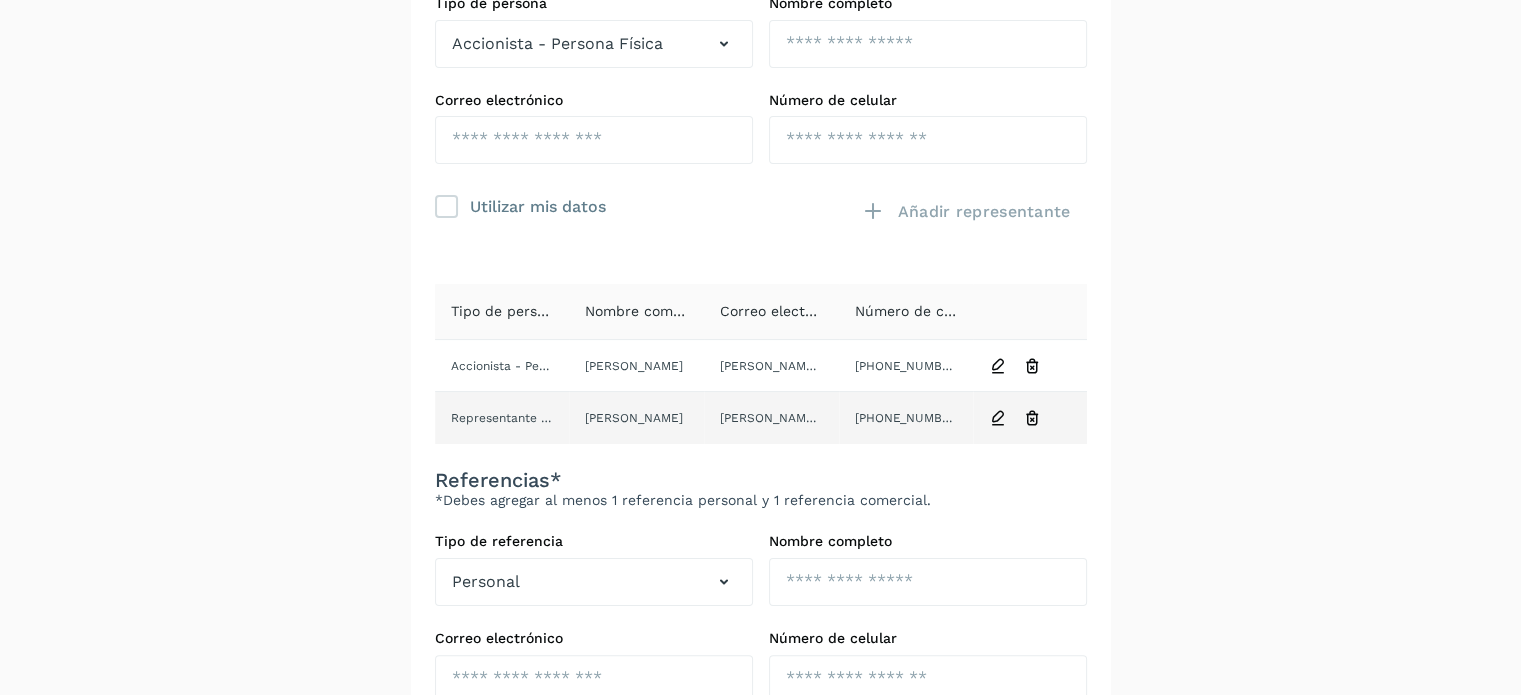 click at bounding box center (1032, 418) 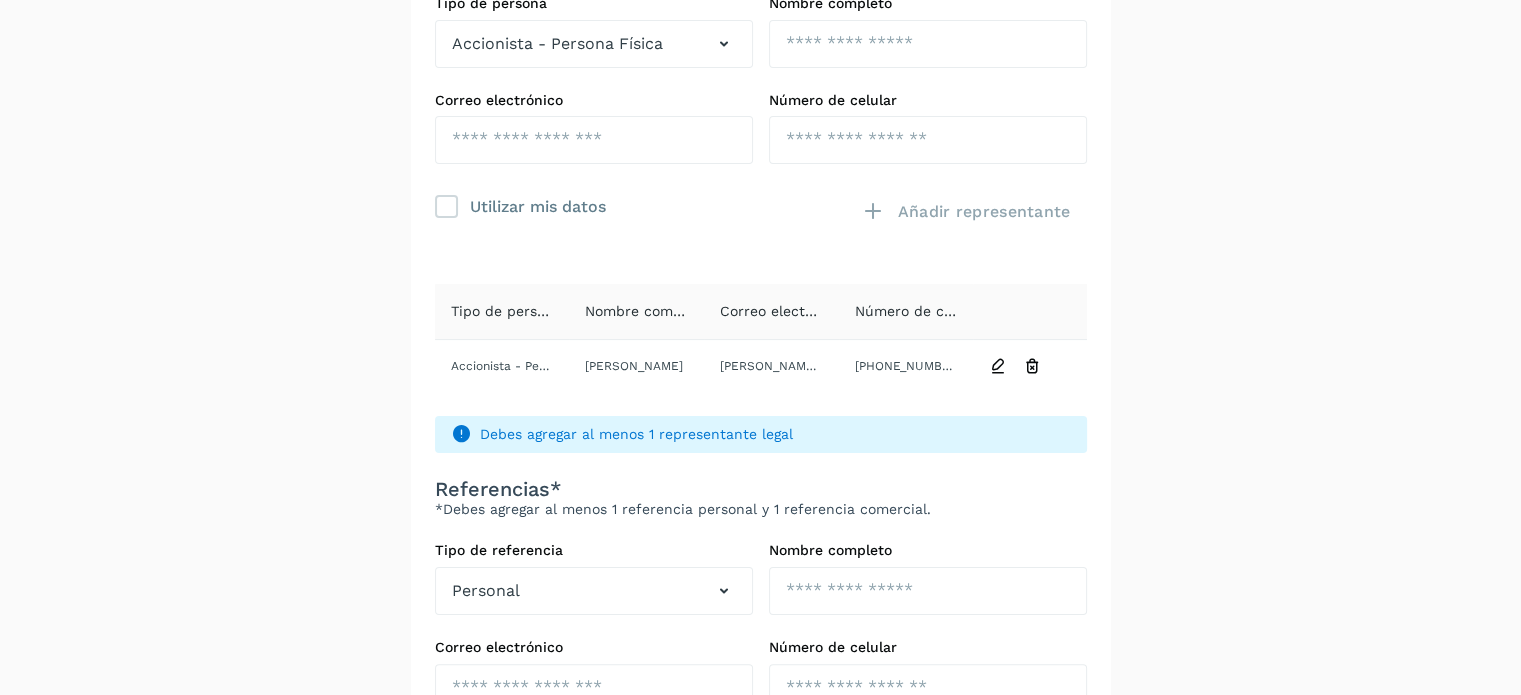drag, startPoint x: 1029, startPoint y: 359, endPoint x: 1056, endPoint y: 370, distance: 29.15476 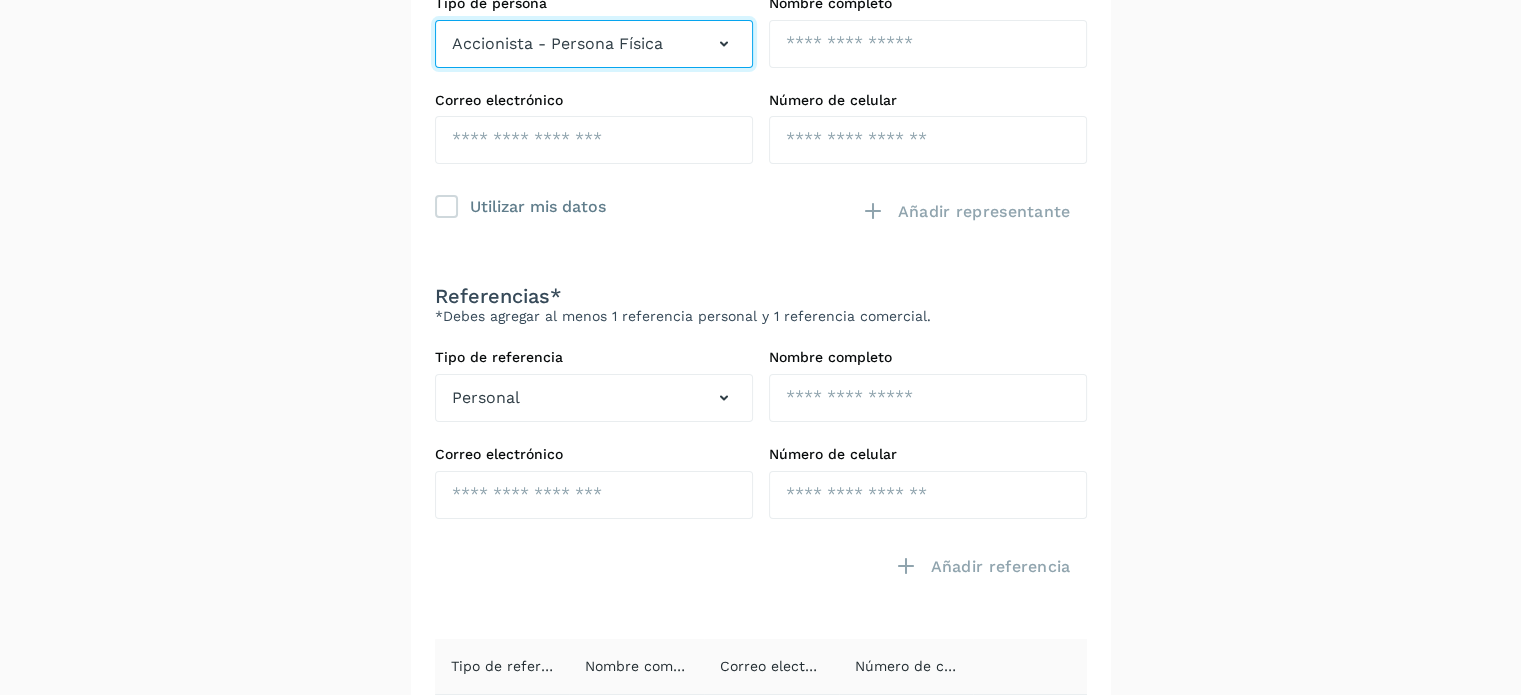 click at bounding box center [724, 44] 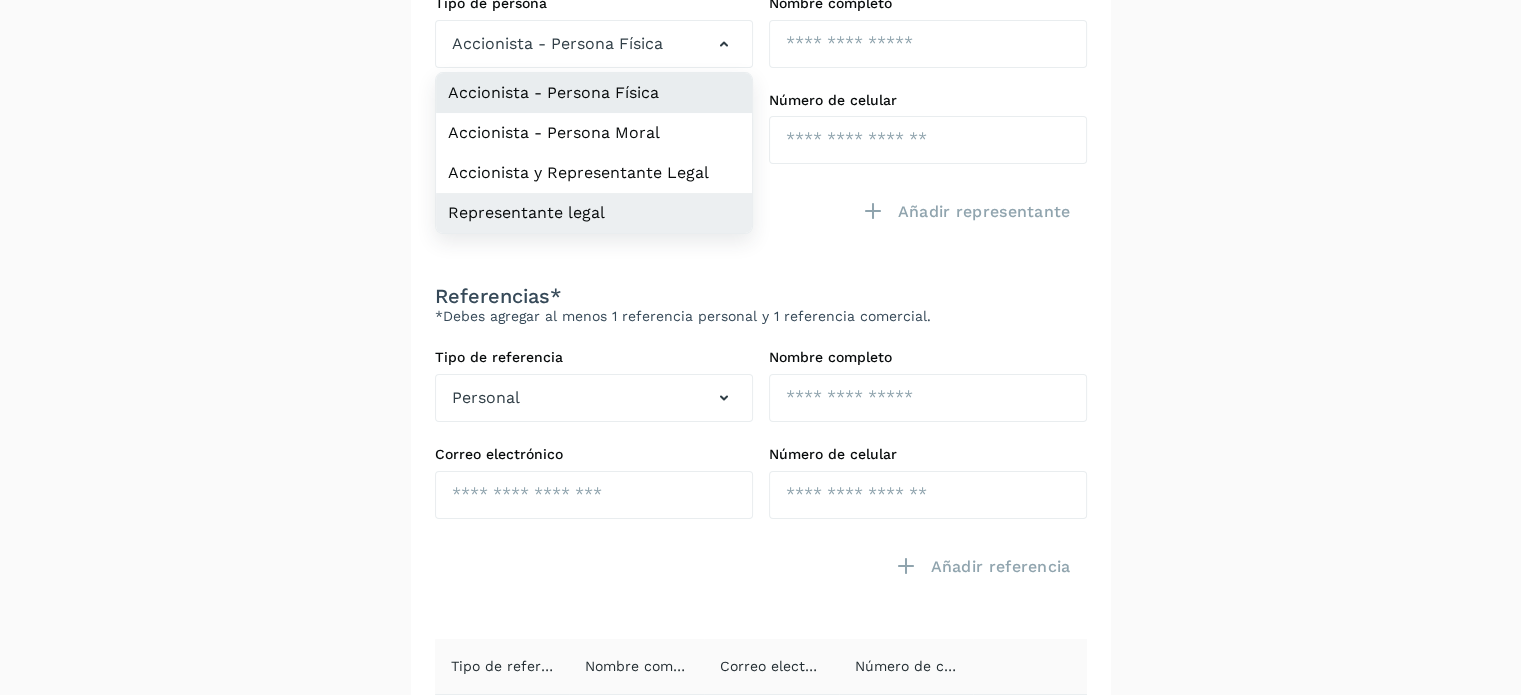 click on "Representante legal" 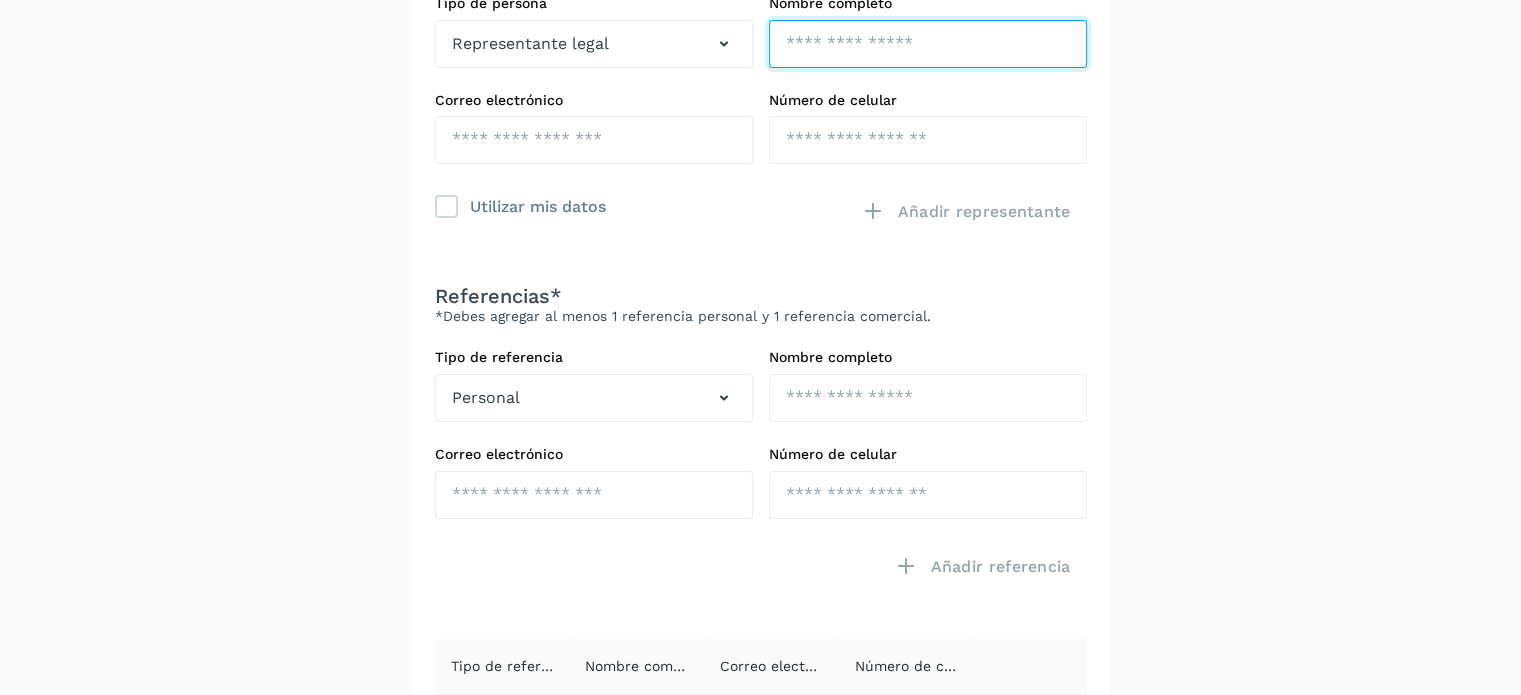 click at bounding box center (928, 44) 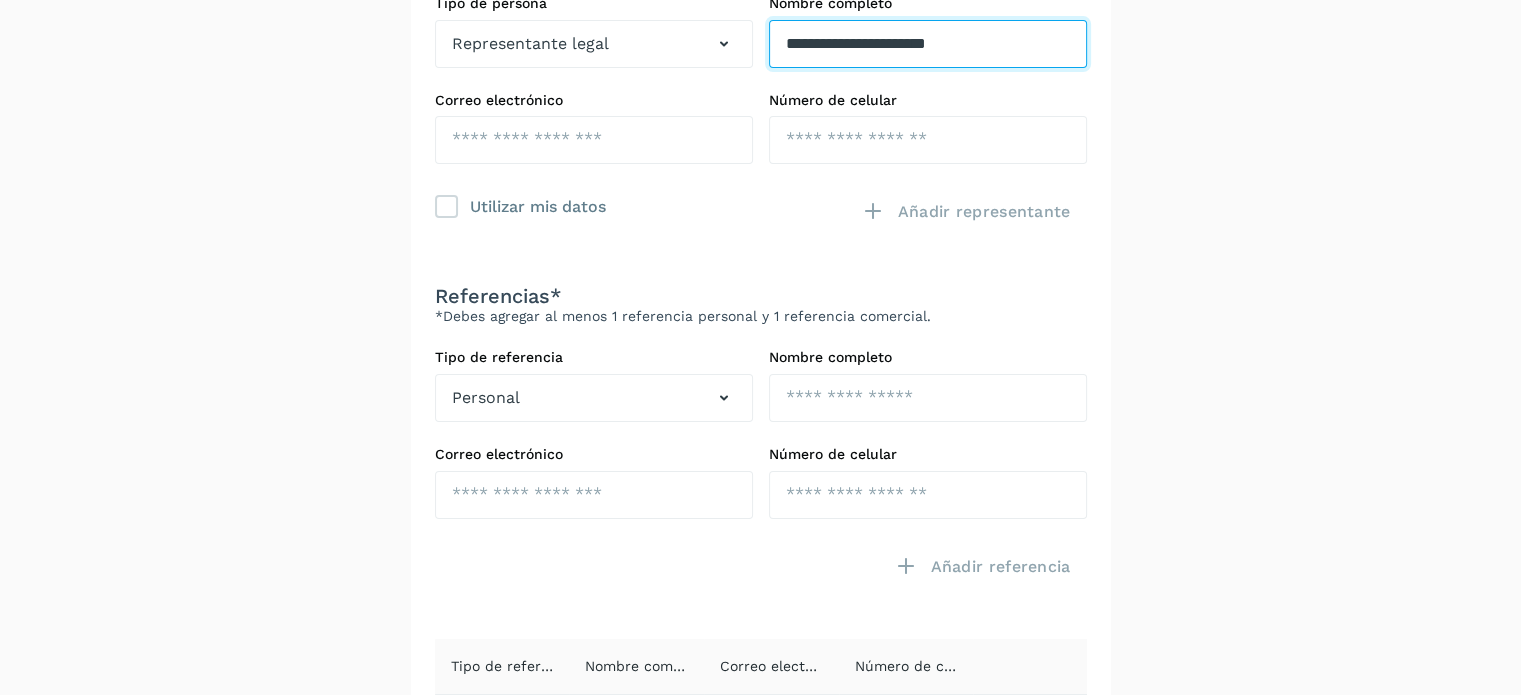click on "**********" at bounding box center [928, 44] 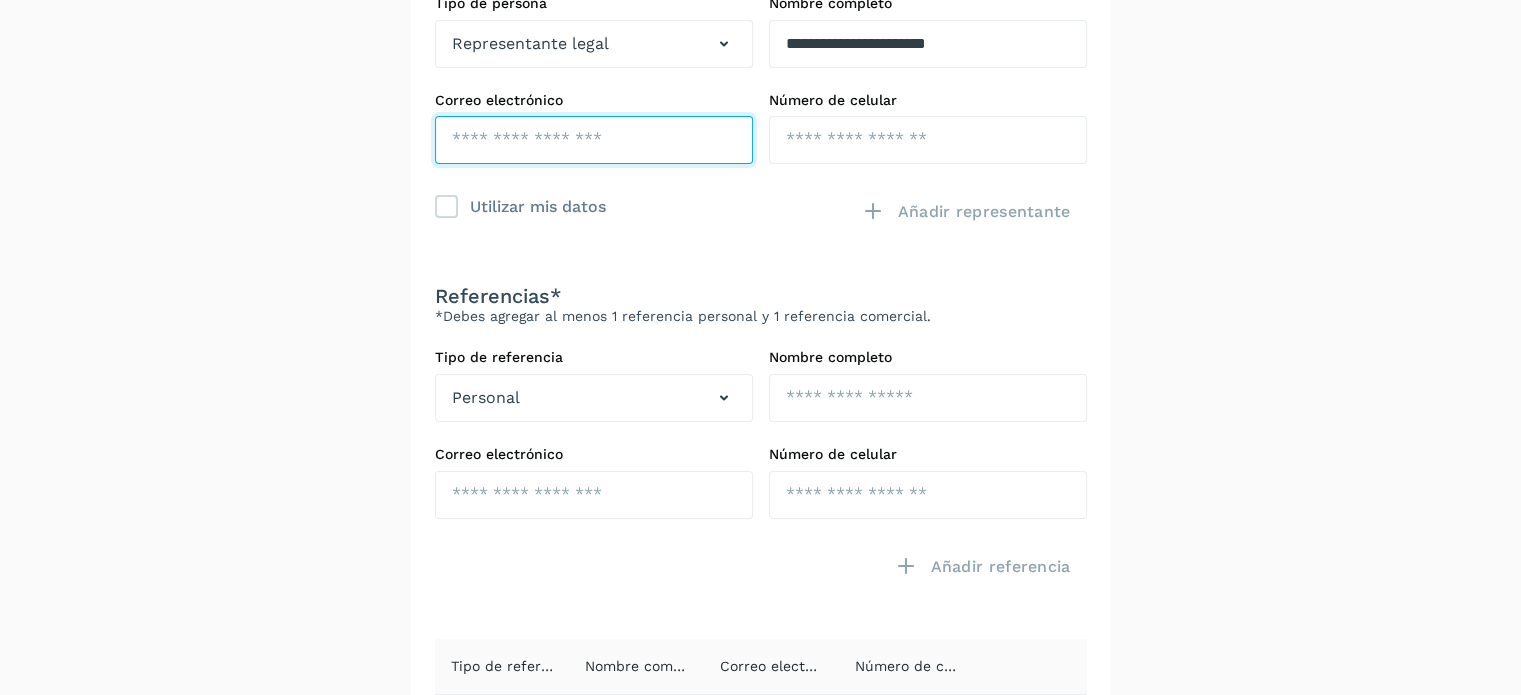 click at bounding box center [594, 140] 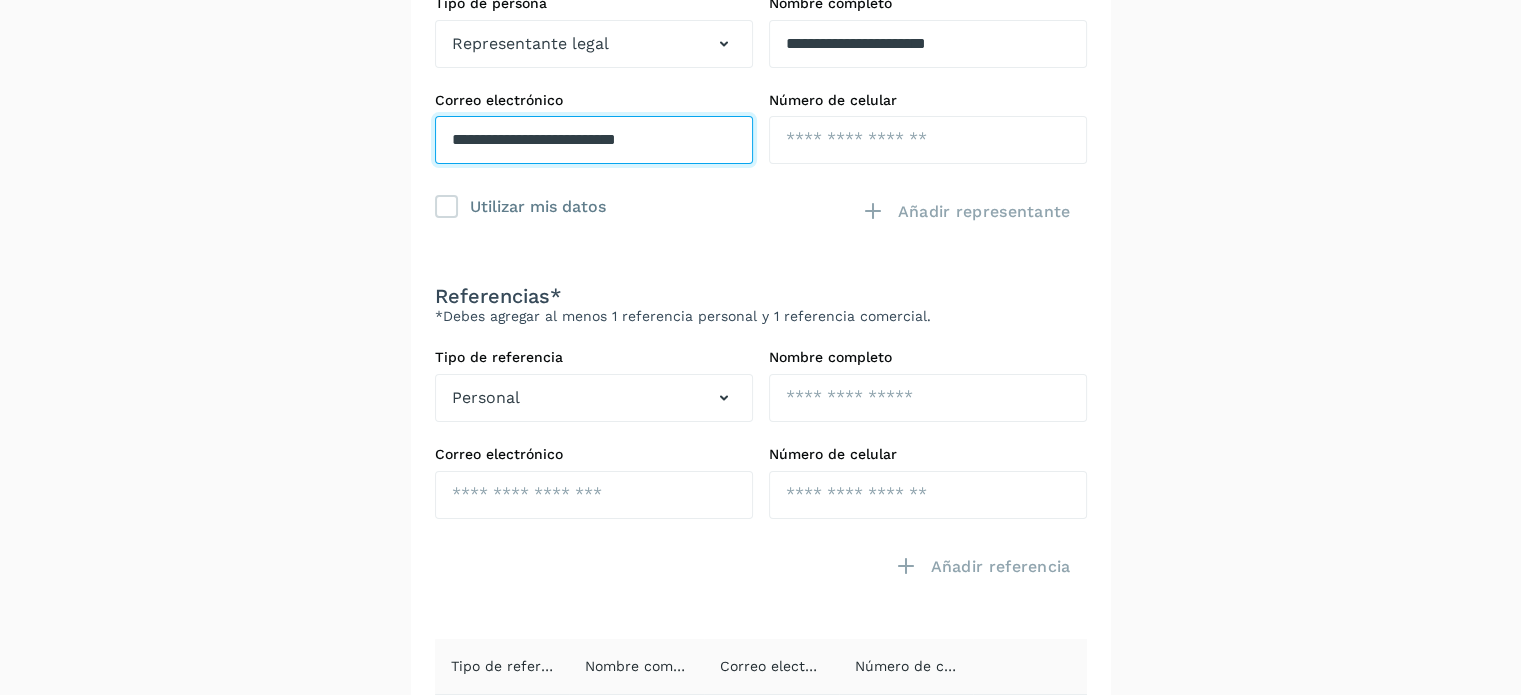 type on "**********" 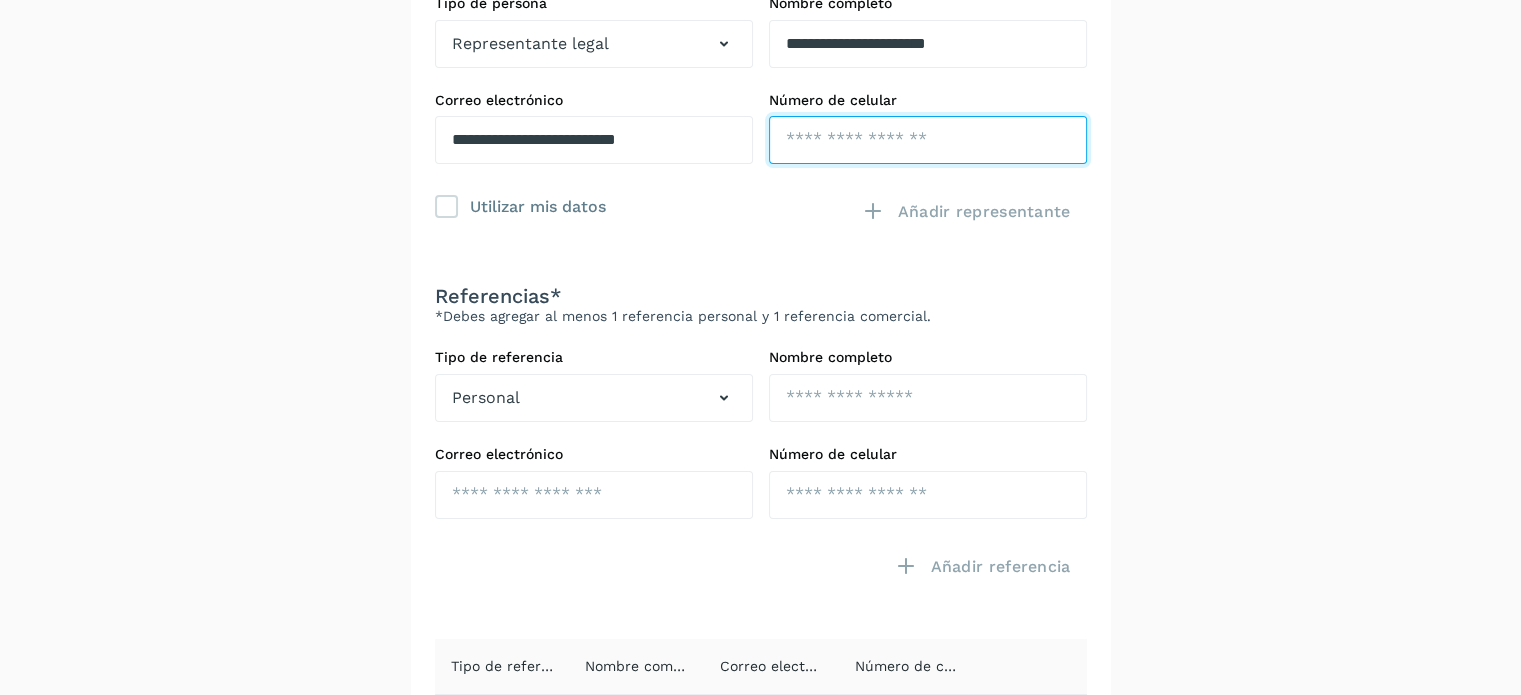 click at bounding box center [928, 140] 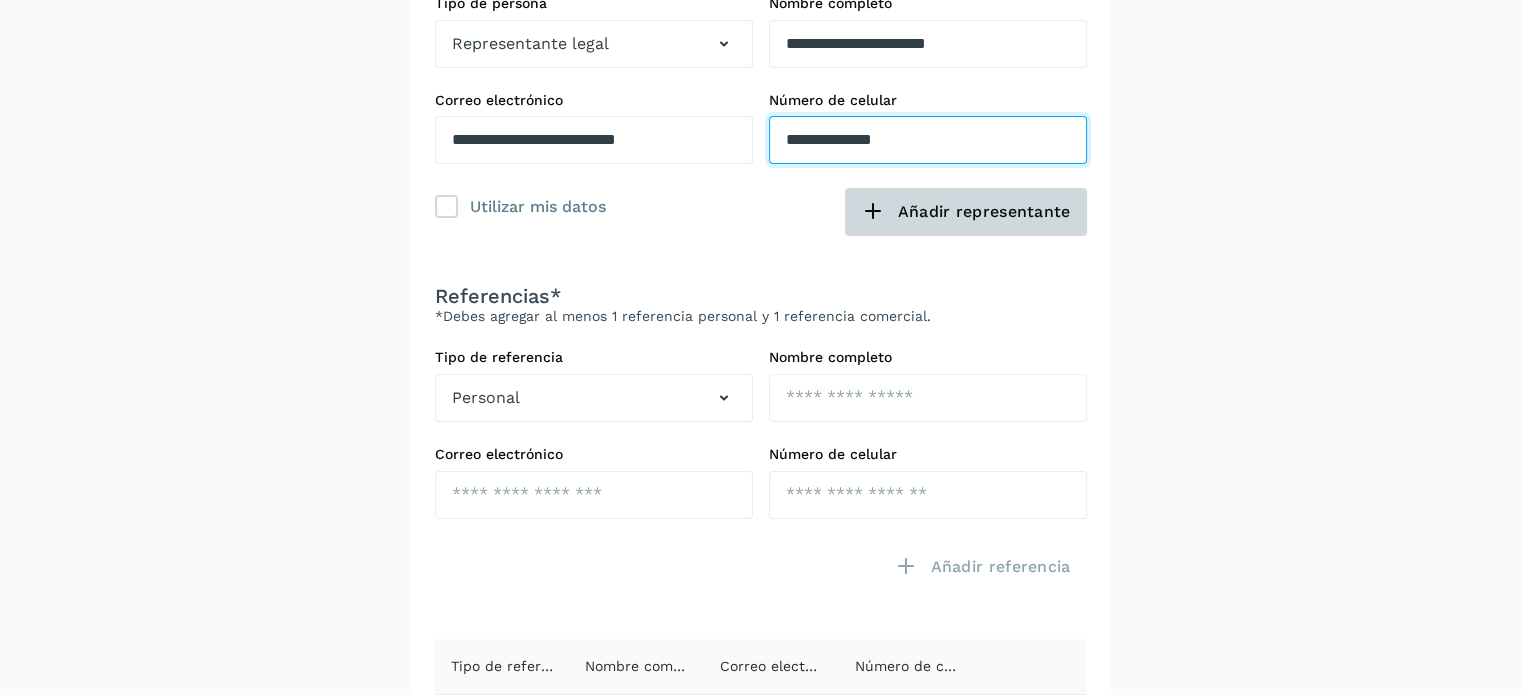 type on "**********" 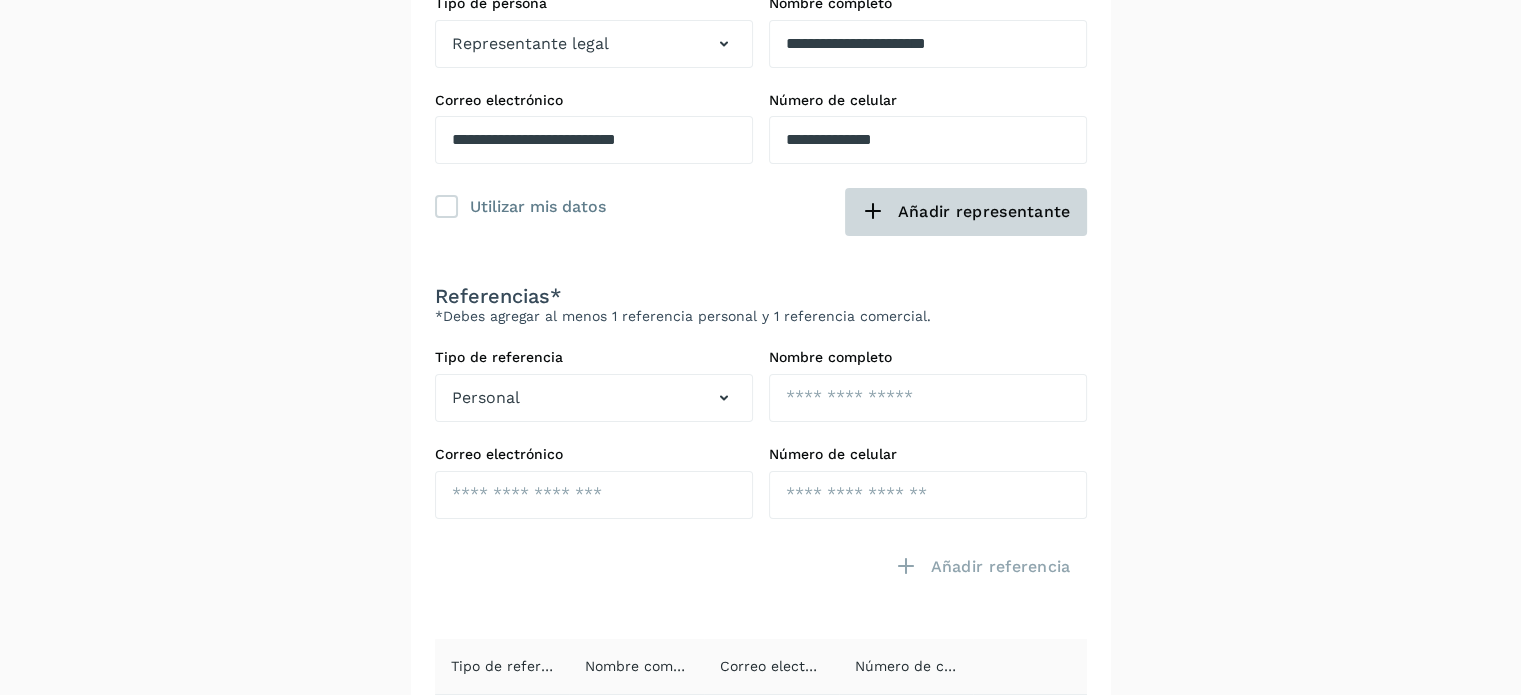 click at bounding box center [873, 212] 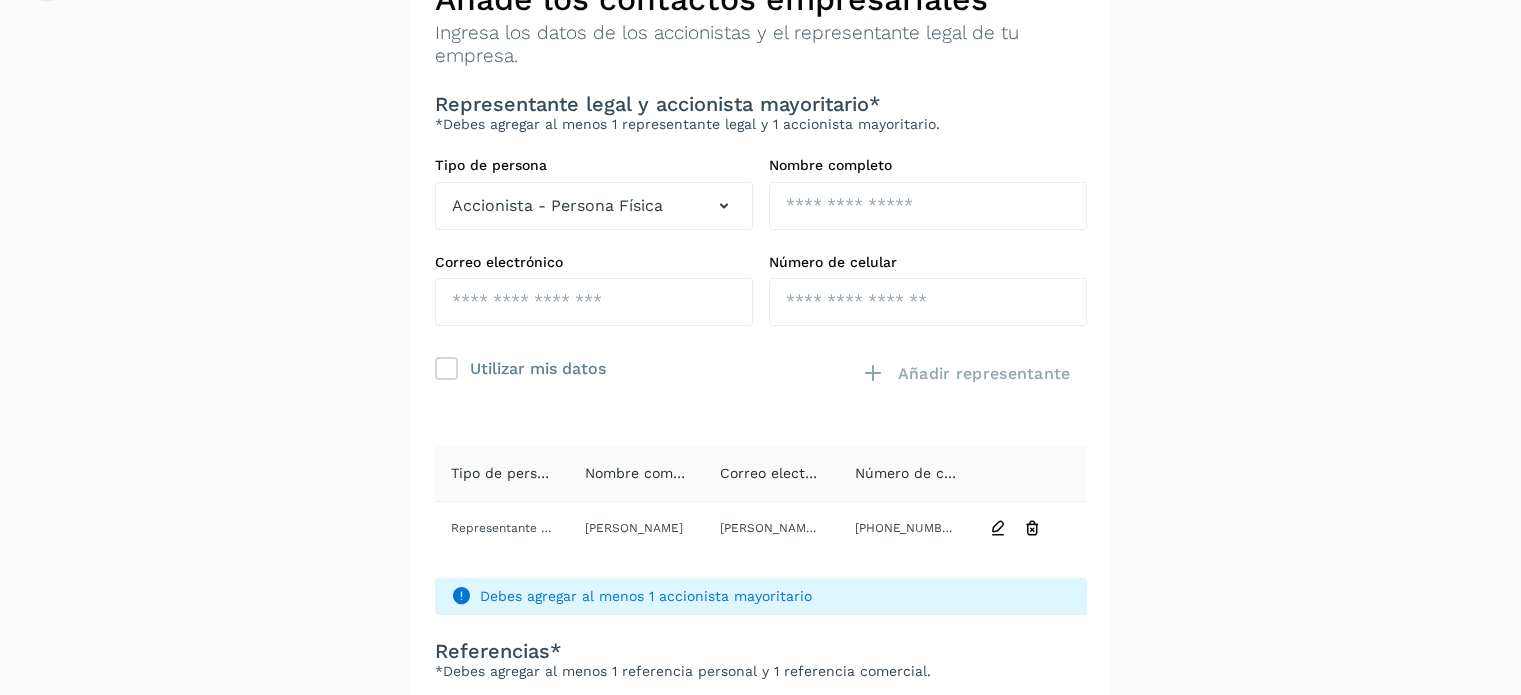 scroll, scrollTop: 8, scrollLeft: 0, axis: vertical 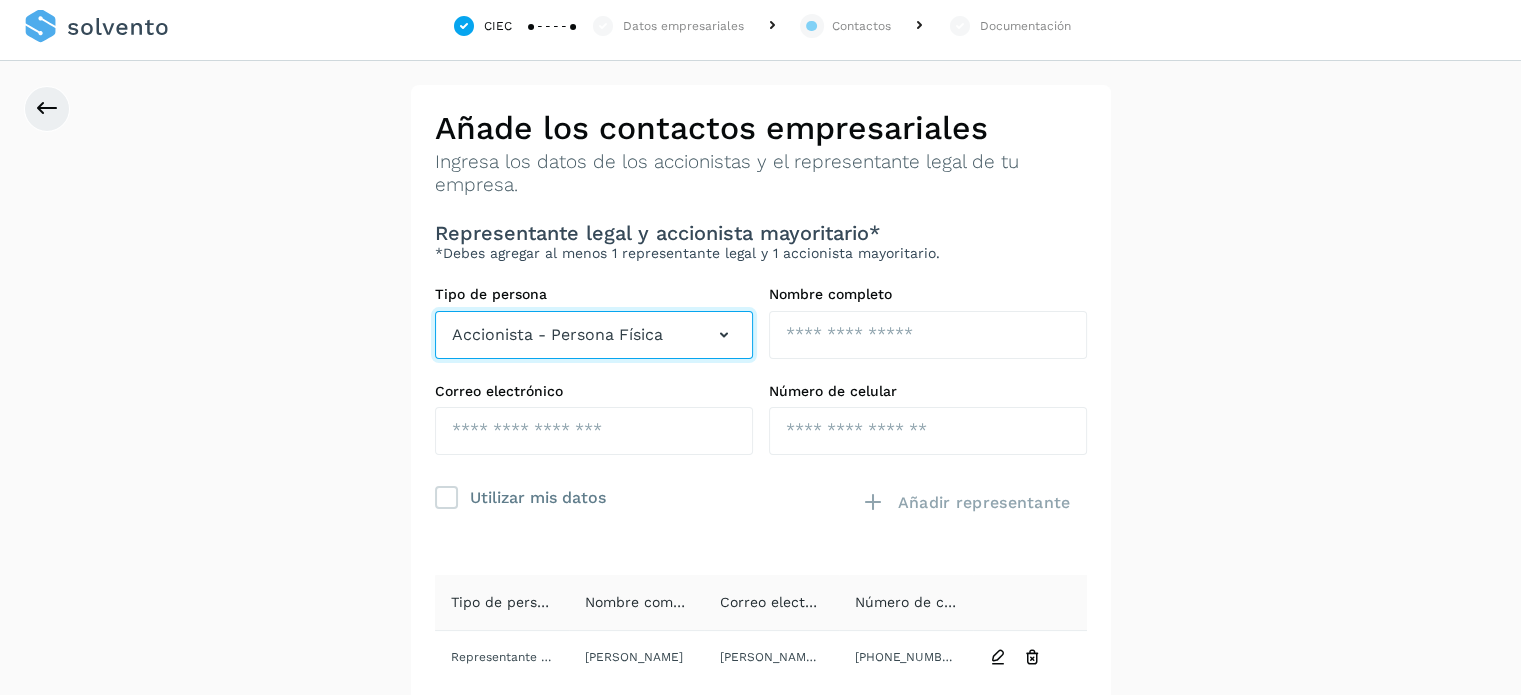 click at bounding box center (724, 335) 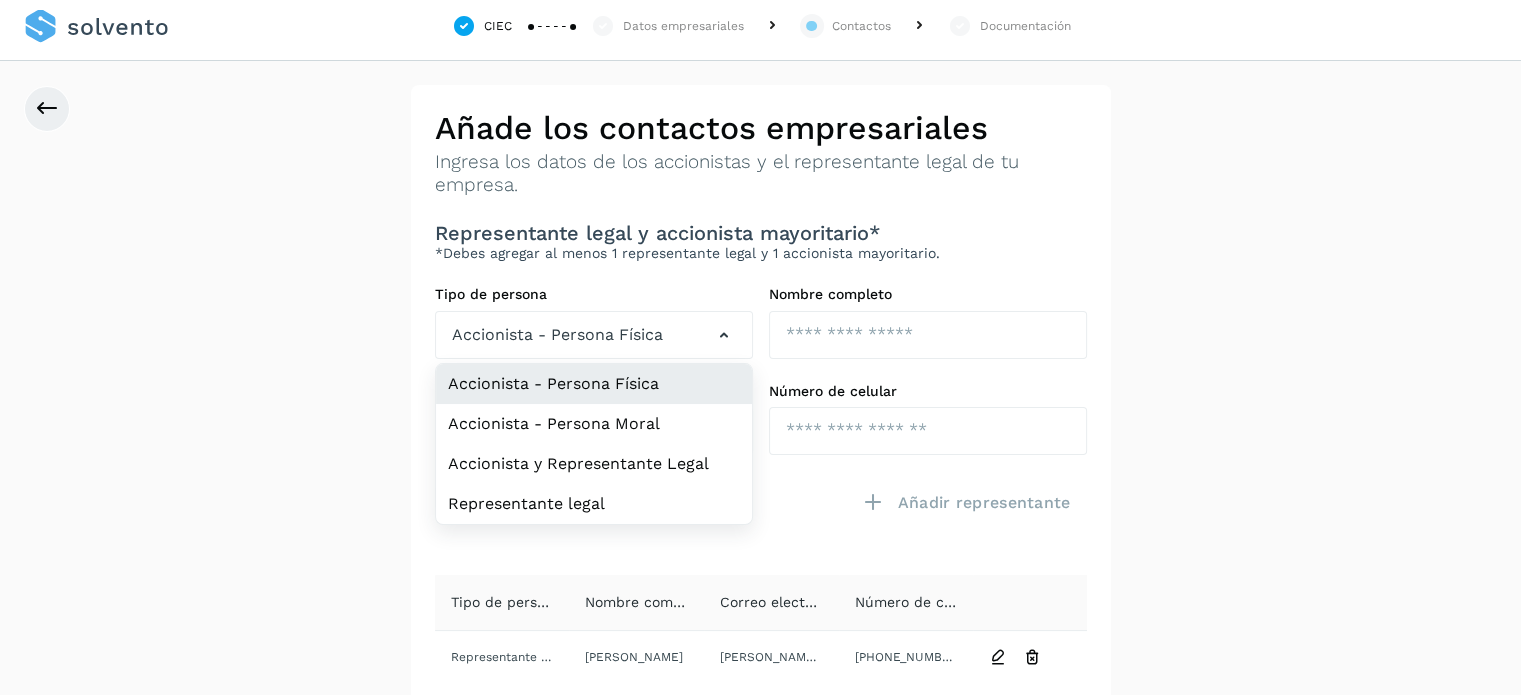 click on "Accionista - Persona Física" 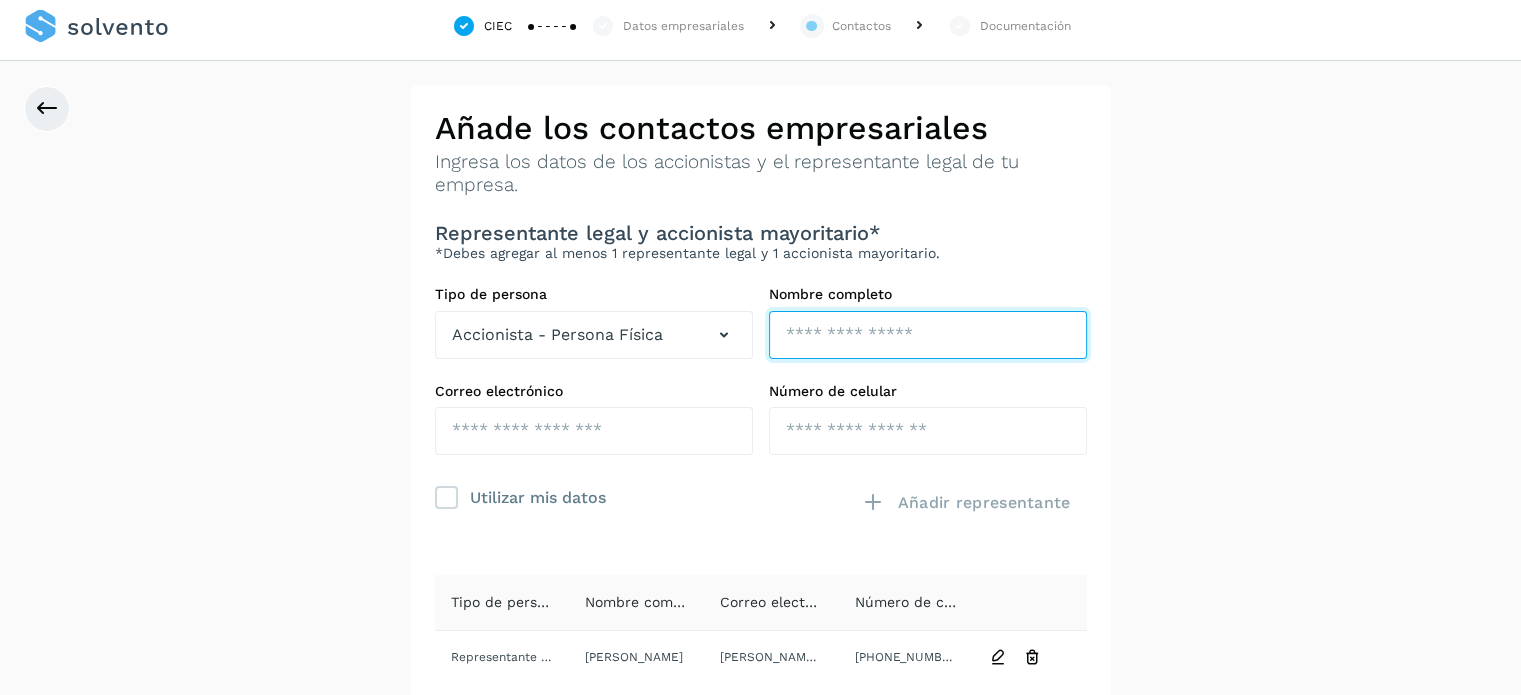 click at bounding box center [928, 335] 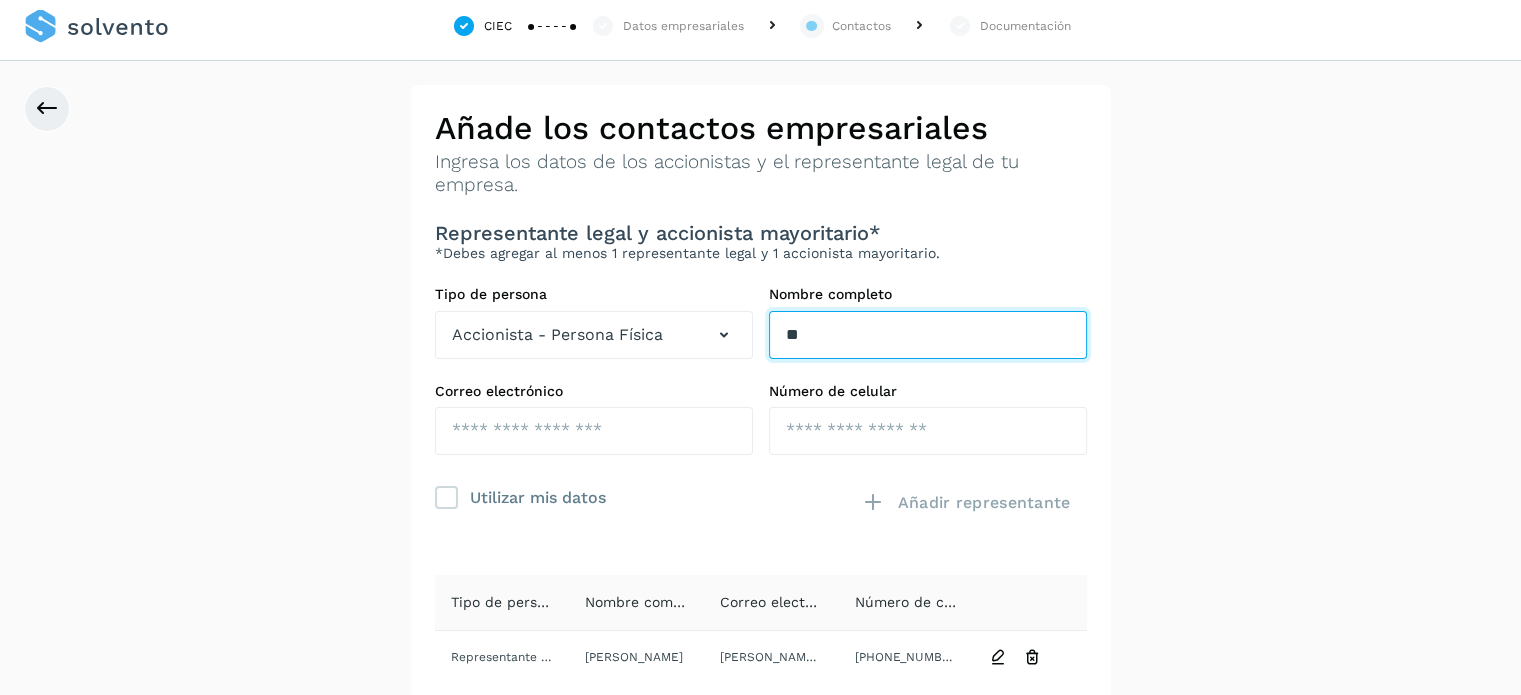type on "*" 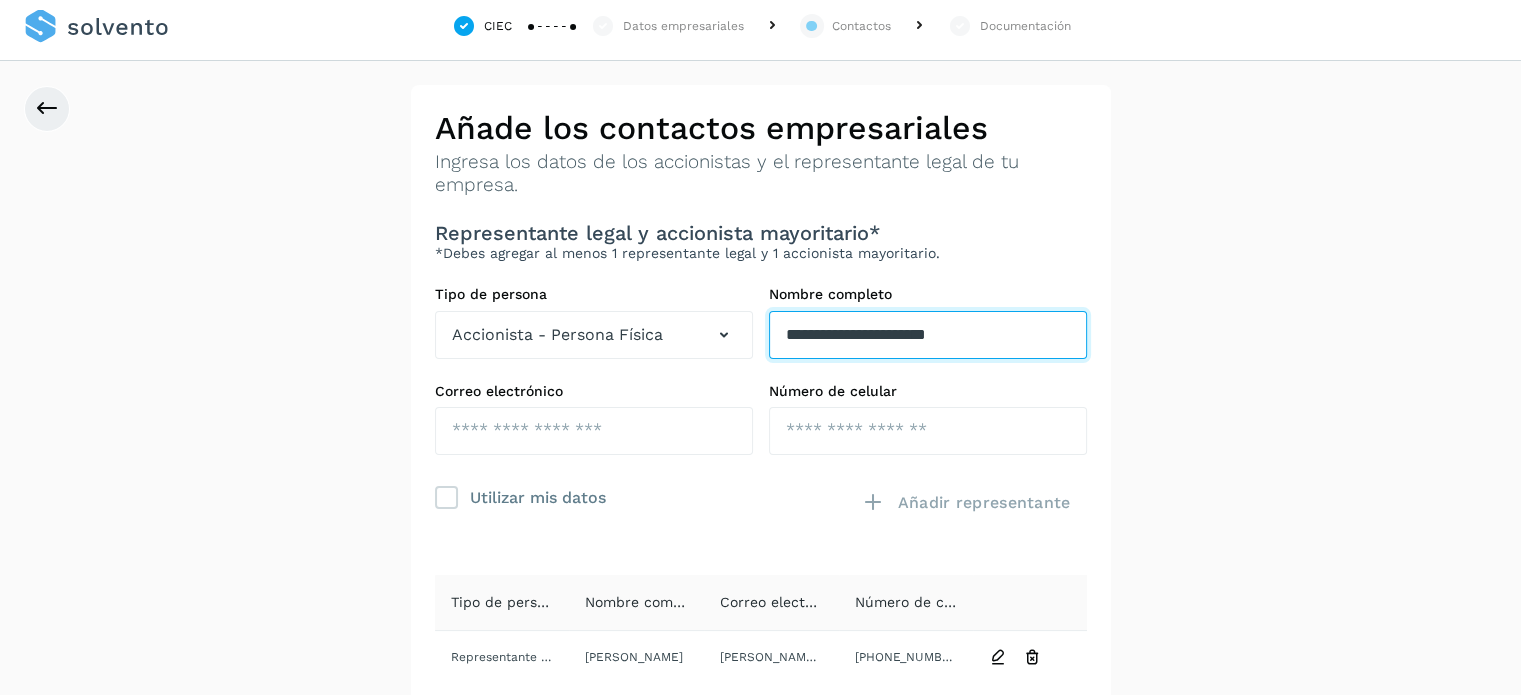 type on "**********" 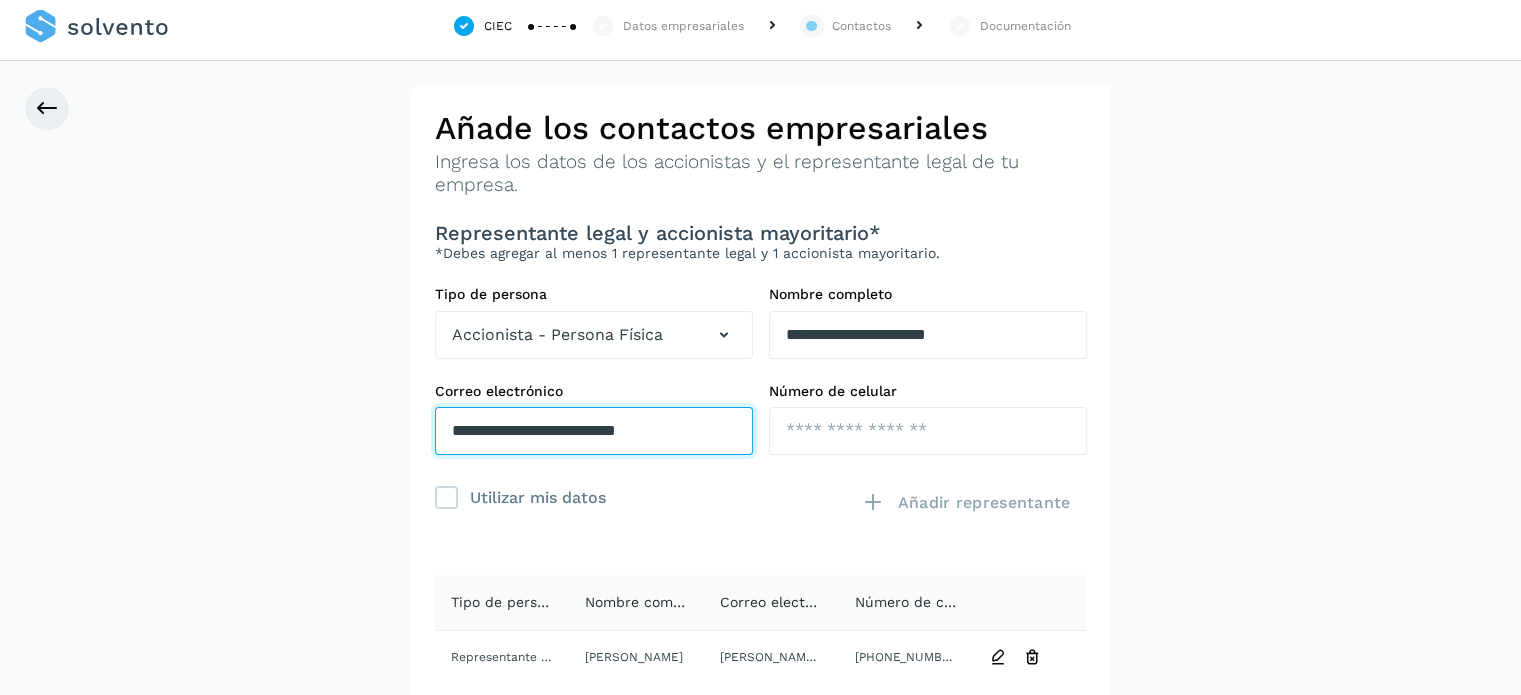 type on "**********" 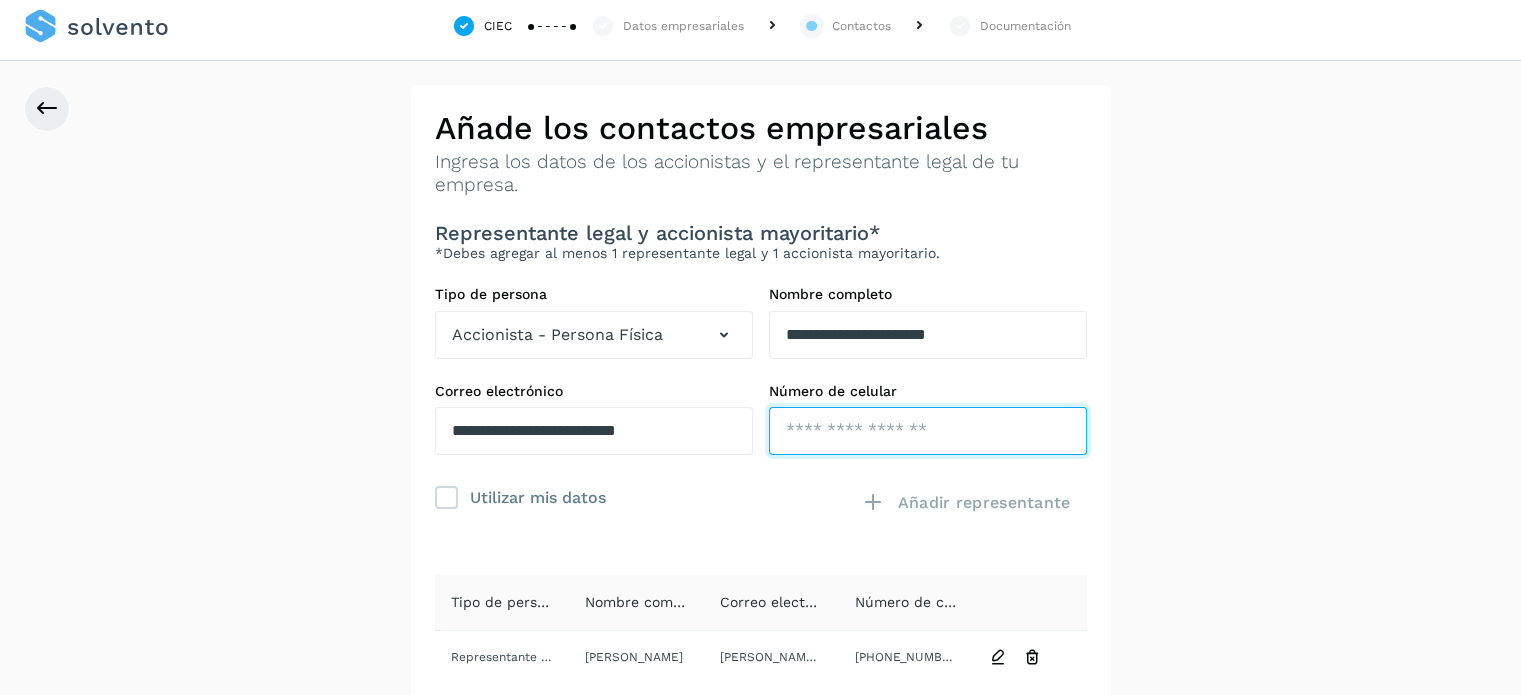 drag, startPoint x: 896, startPoint y: 431, endPoint x: 885, endPoint y: 421, distance: 14.866069 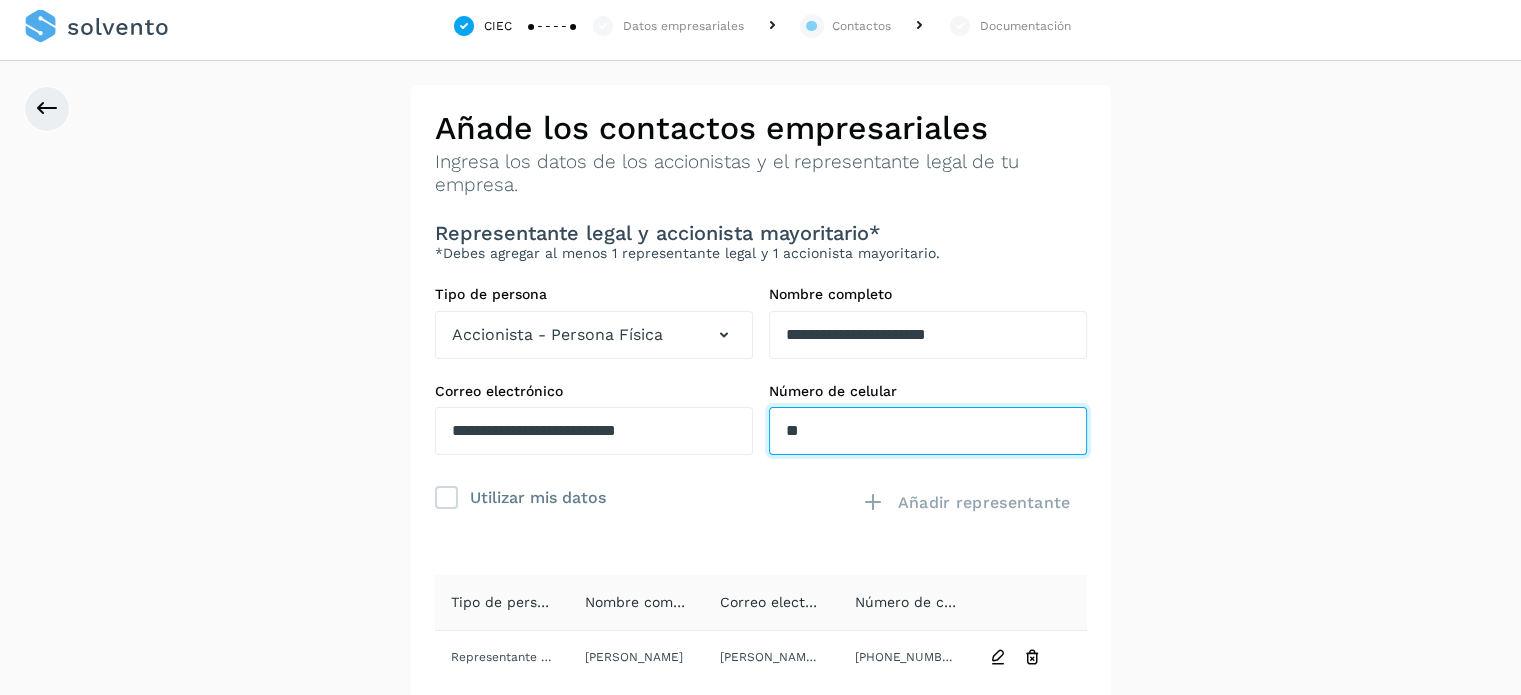 type on "*" 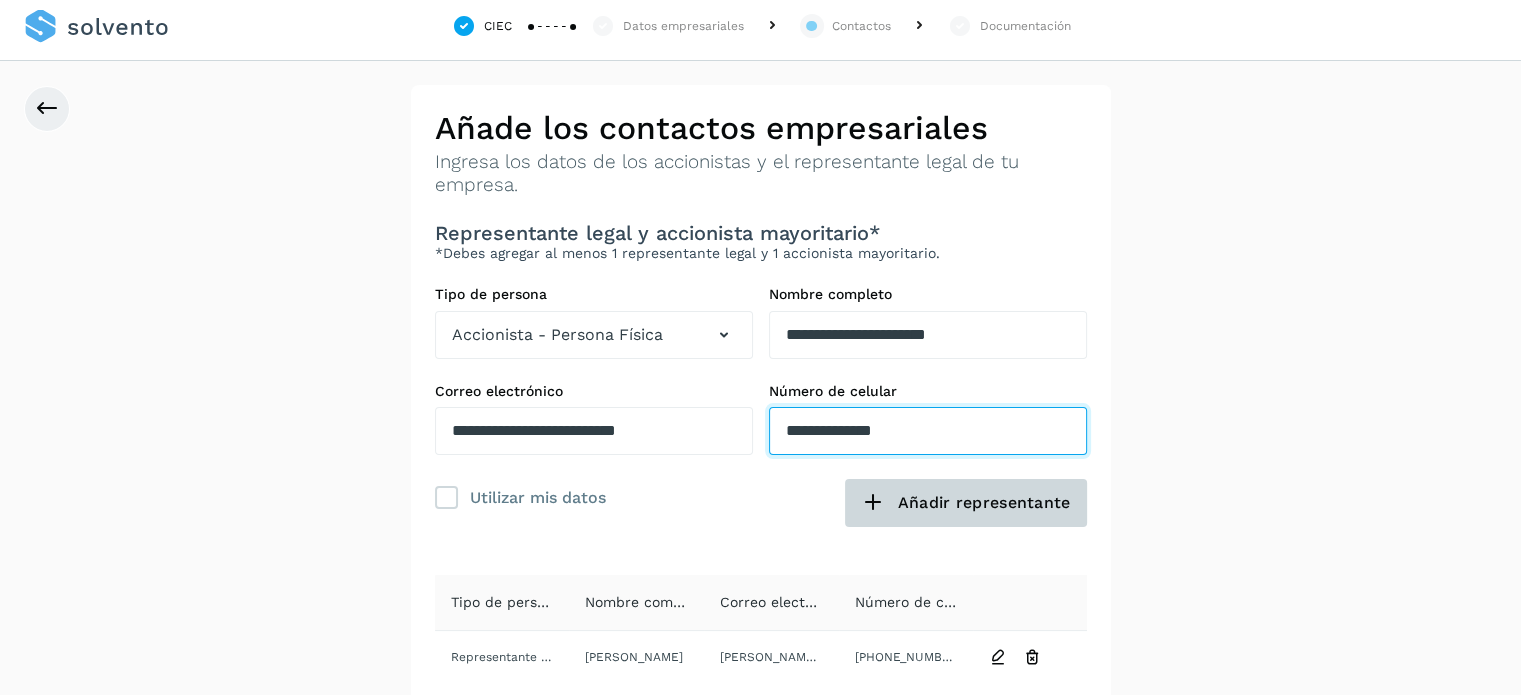 scroll, scrollTop: 108, scrollLeft: 0, axis: vertical 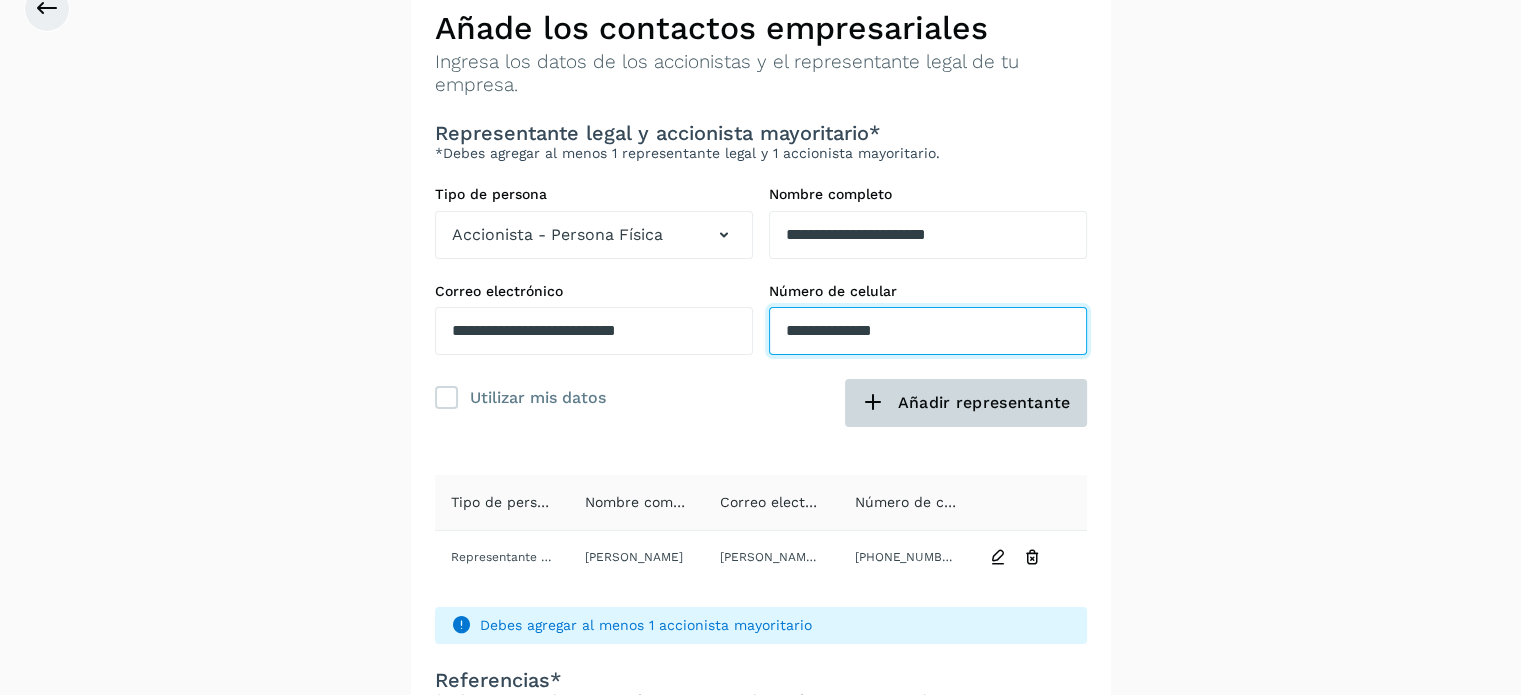type on "**********" 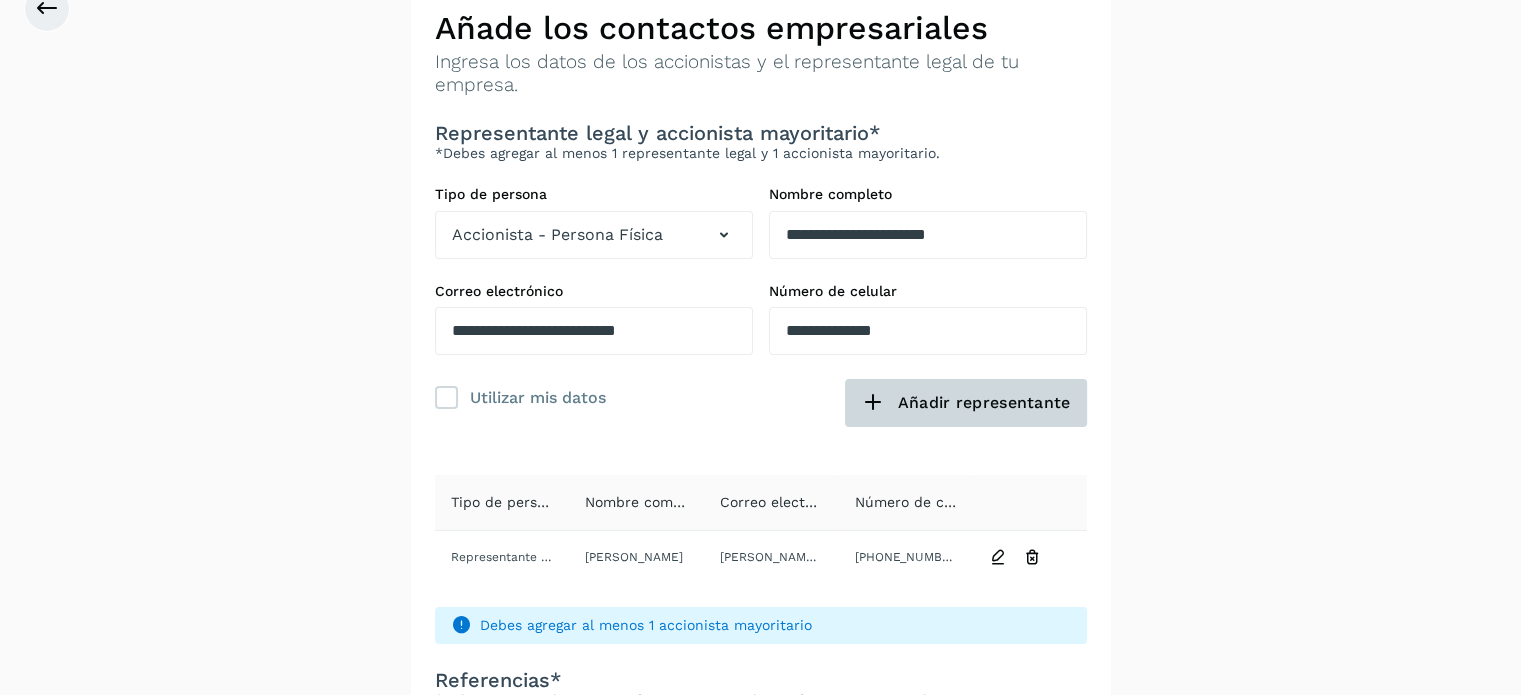 click on "Añadir representante" 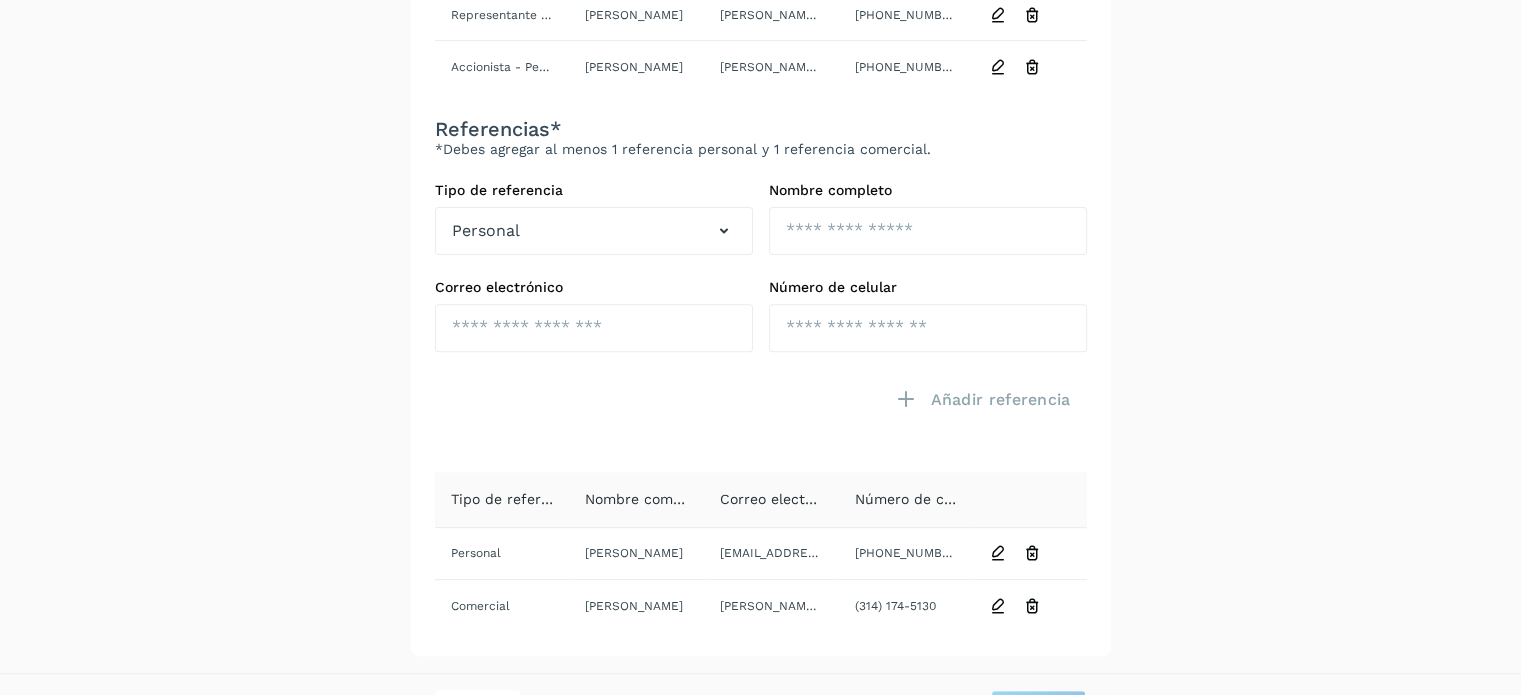 scroll, scrollTop: 699, scrollLeft: 0, axis: vertical 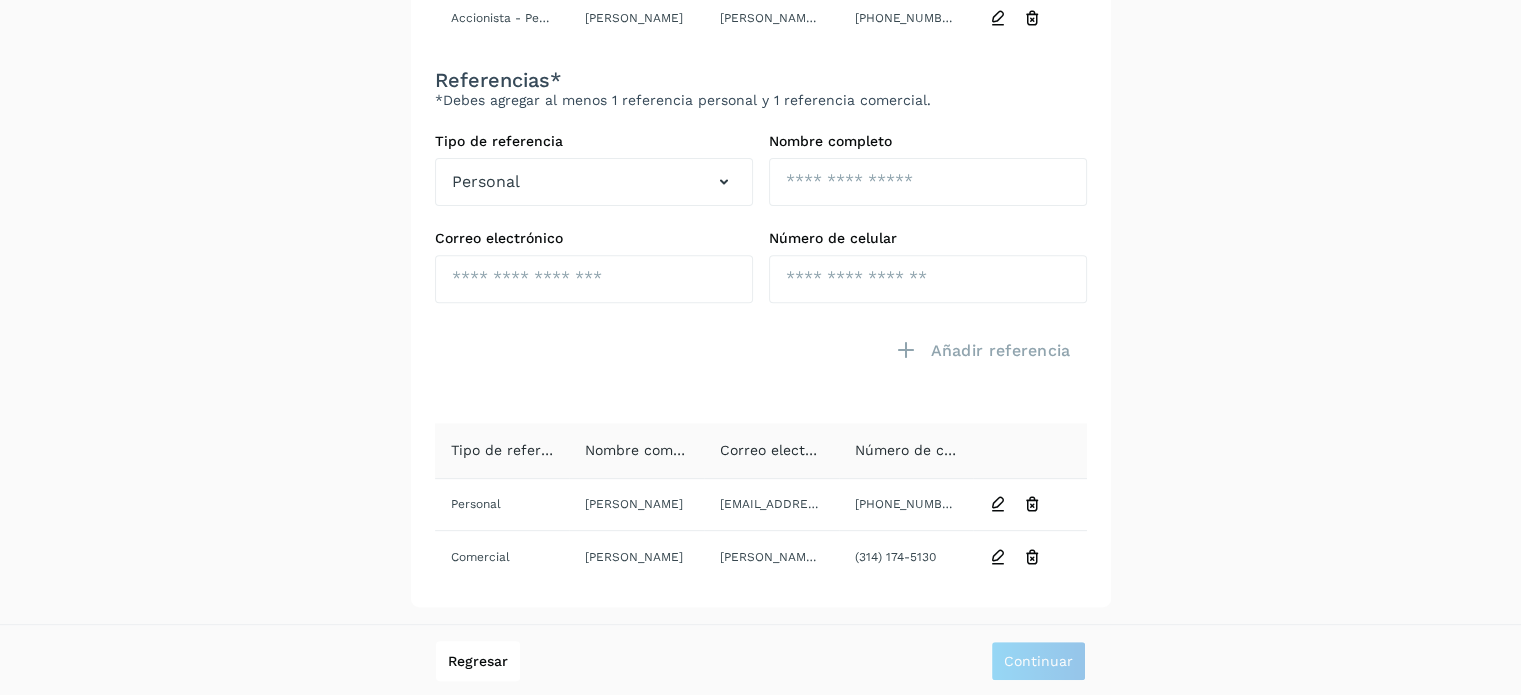 click on "**********" 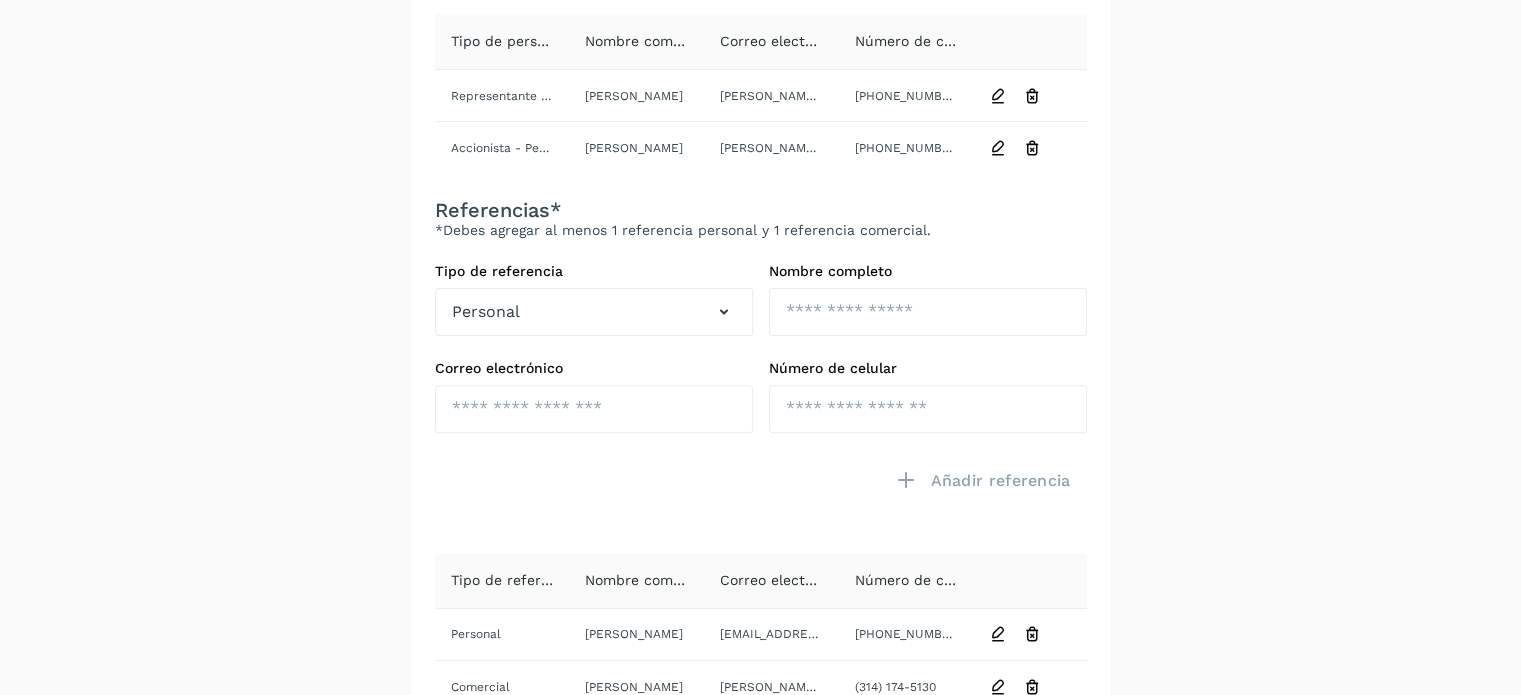 scroll, scrollTop: 499, scrollLeft: 0, axis: vertical 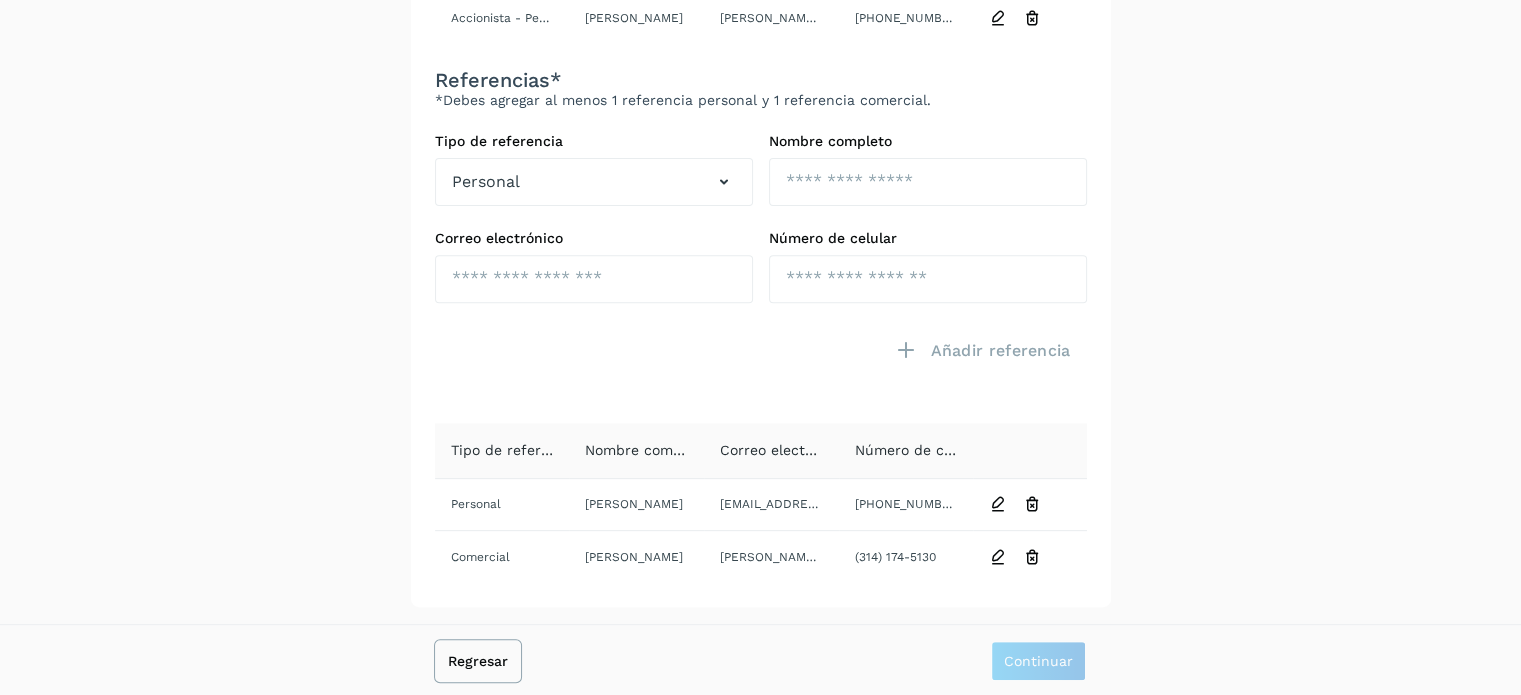 click on "Regresar" 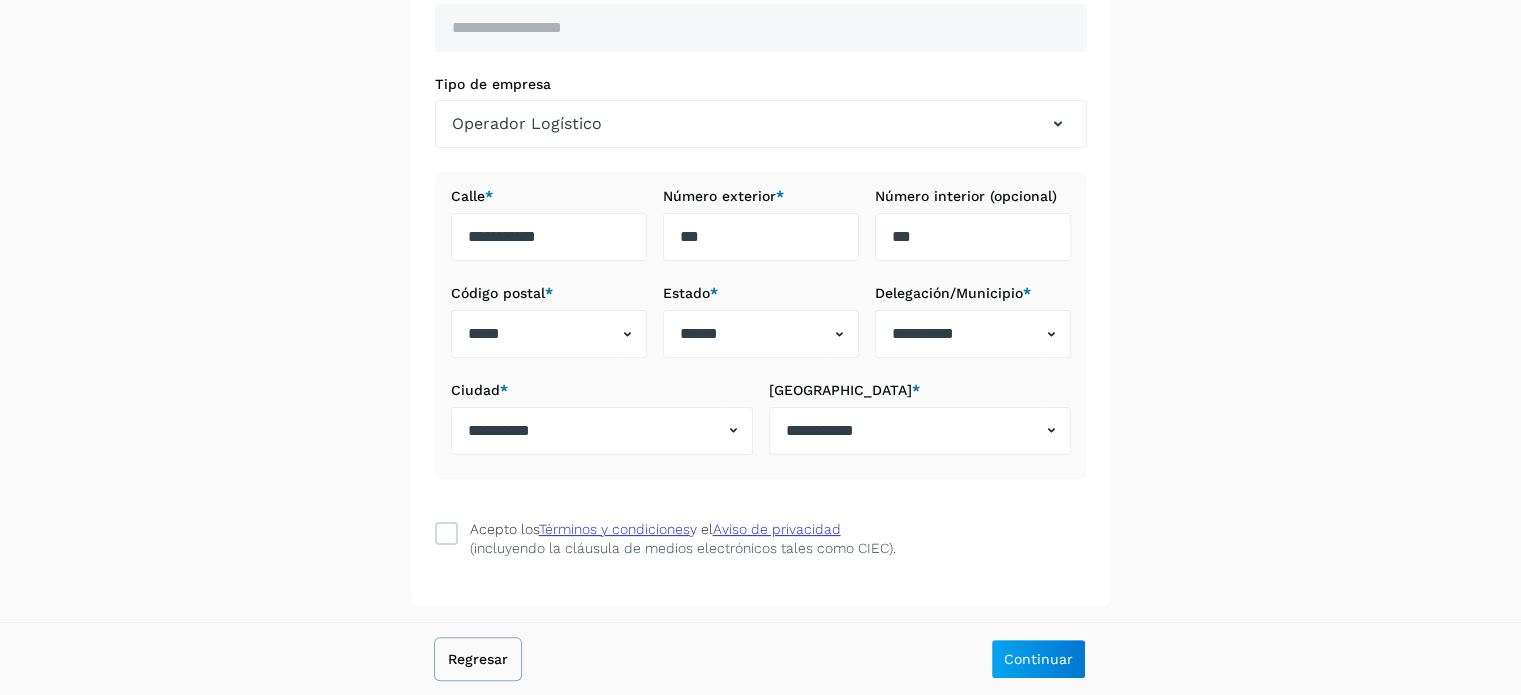 scroll, scrollTop: 344, scrollLeft: 0, axis: vertical 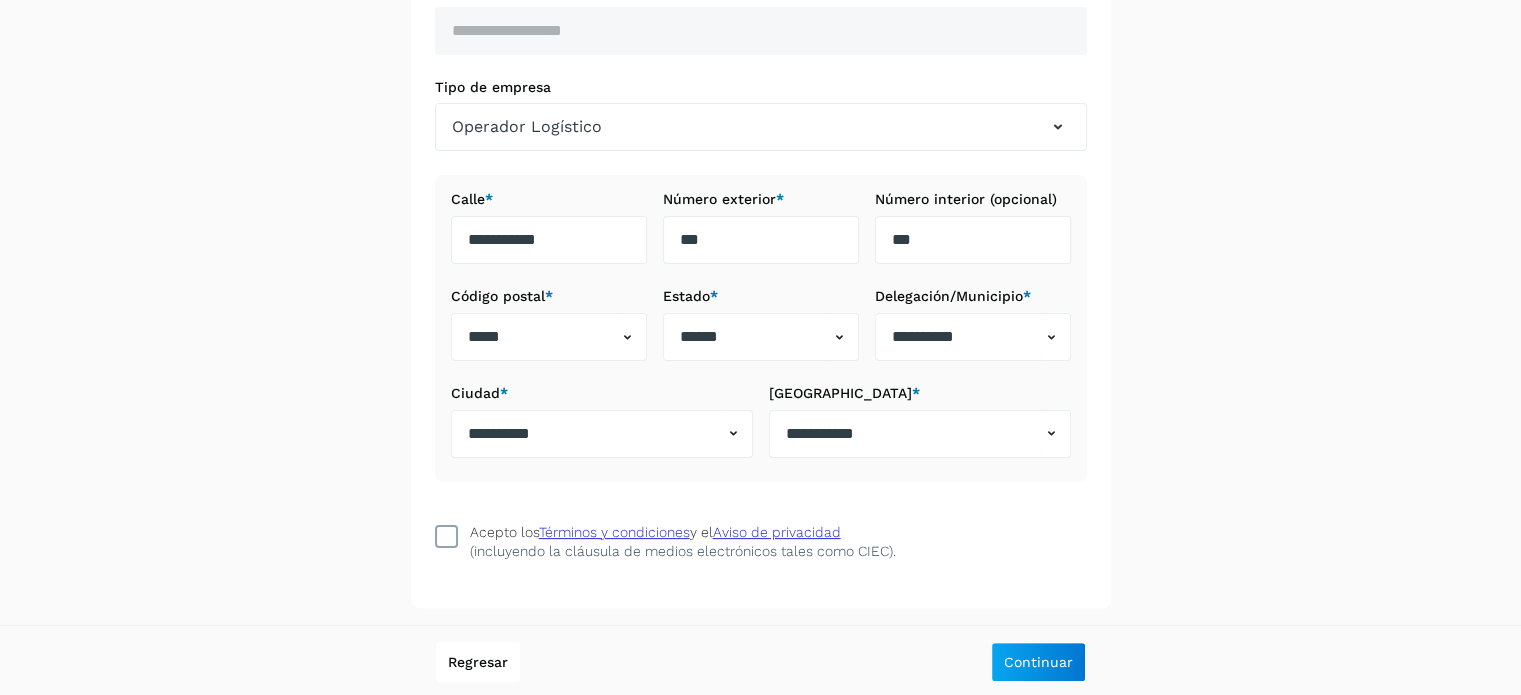 click at bounding box center [446, 536] 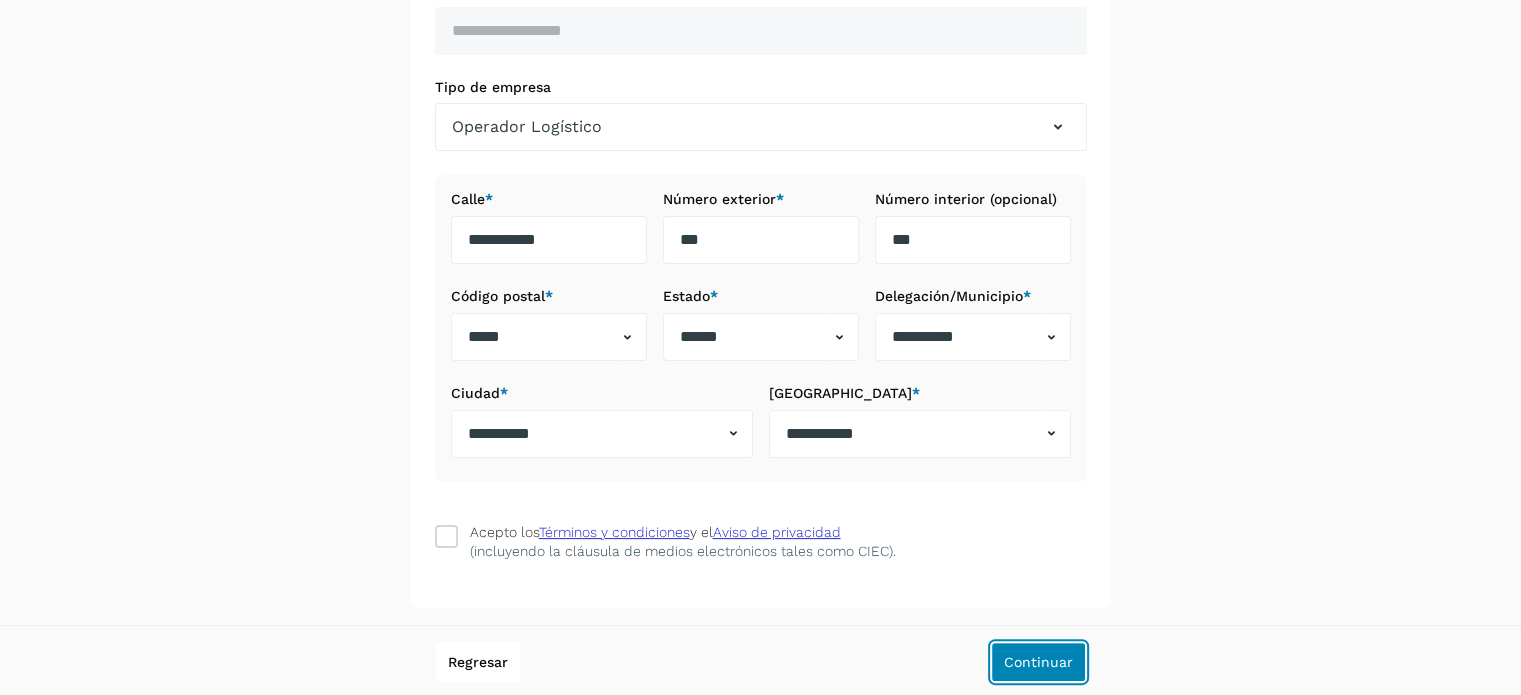 click on "Continuar" at bounding box center [1038, 662] 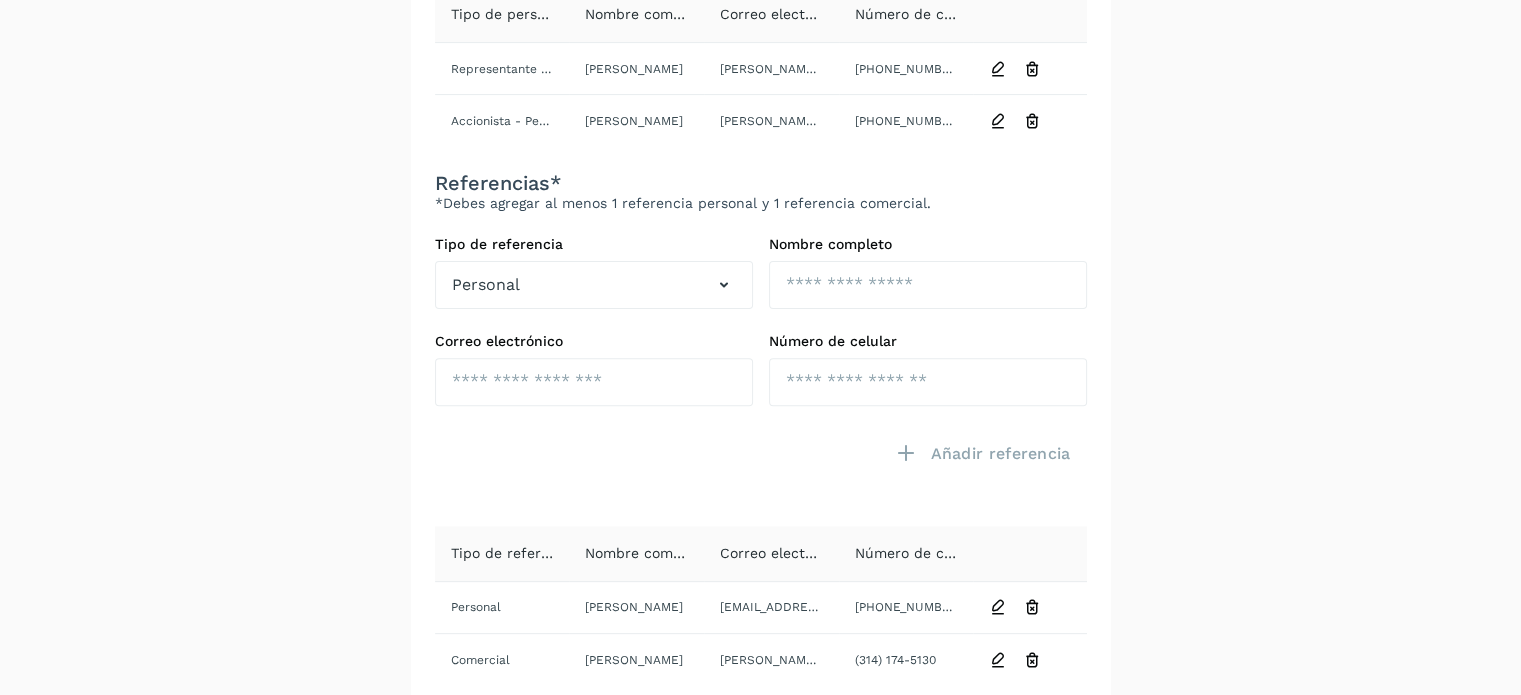scroll, scrollTop: 599, scrollLeft: 0, axis: vertical 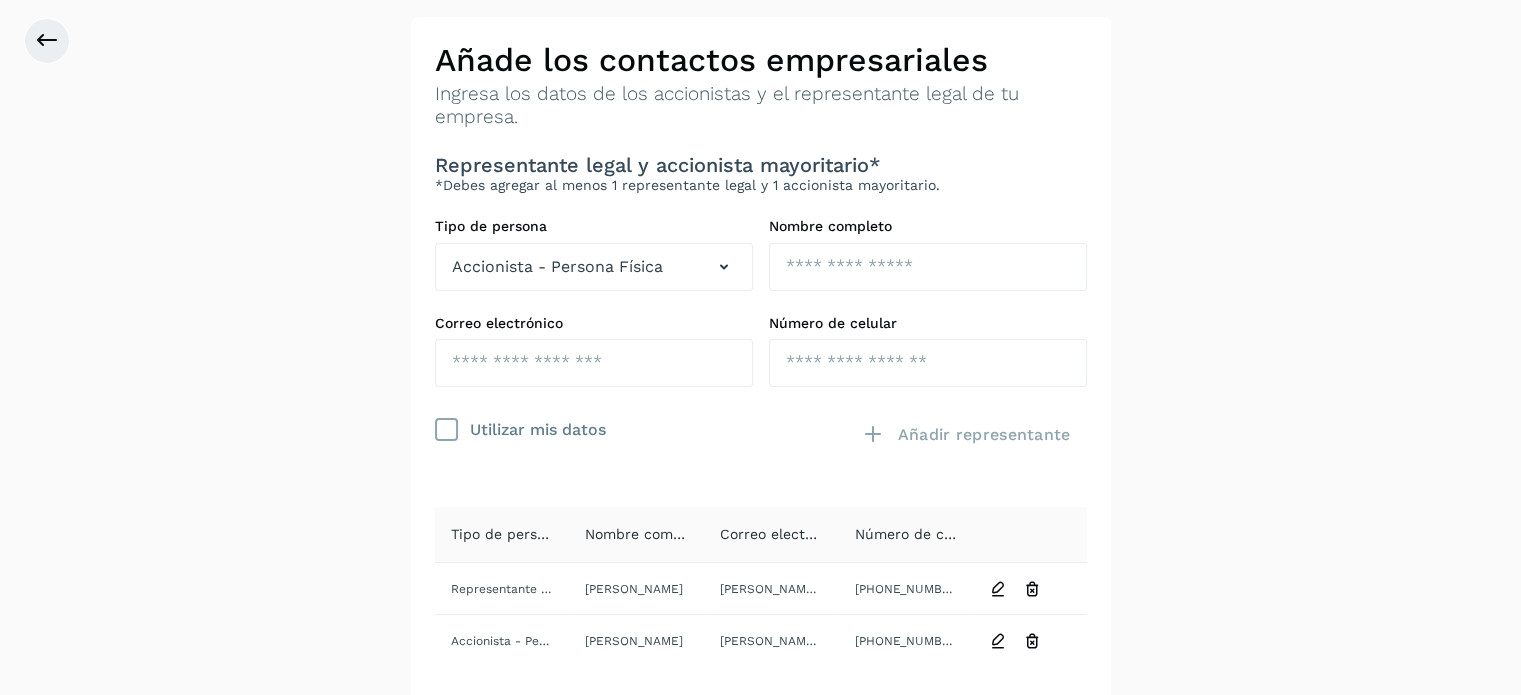 click at bounding box center (446, 429) 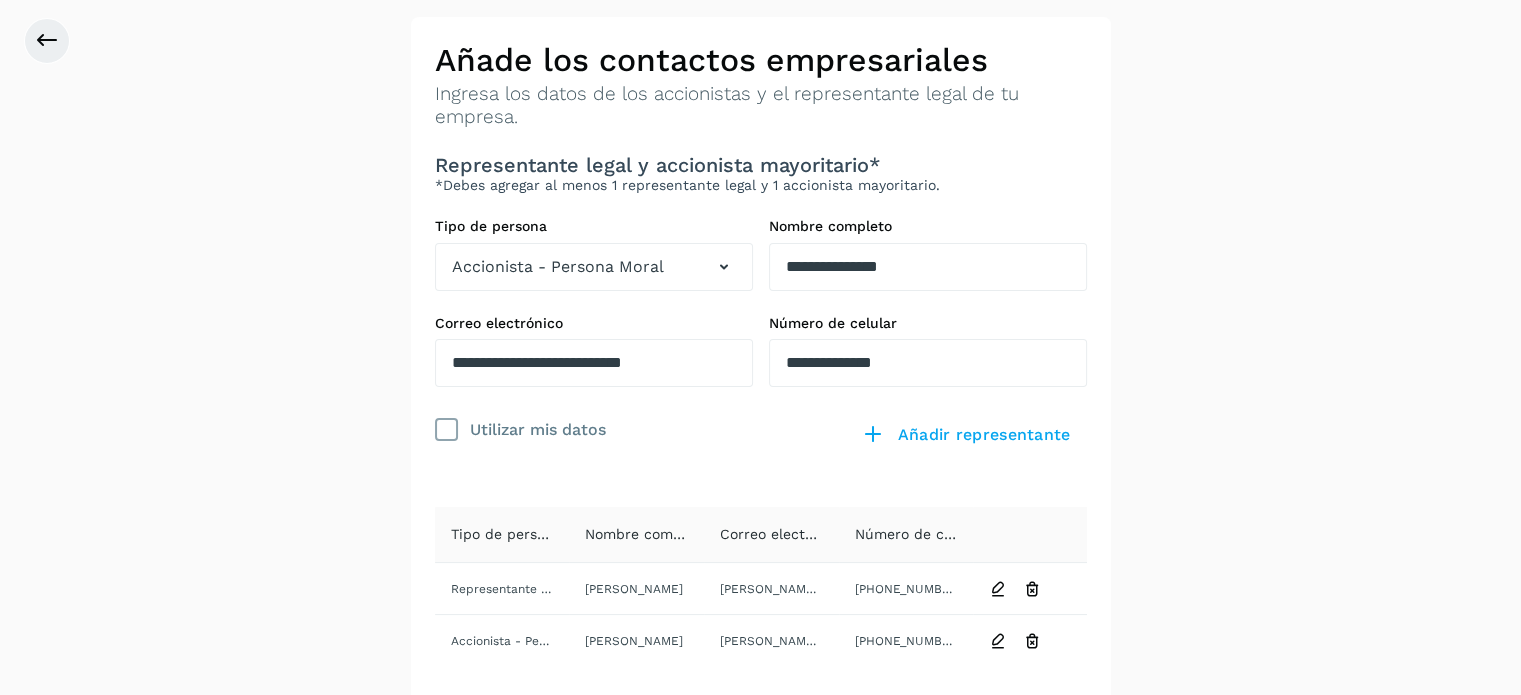 click at bounding box center (446, 430) 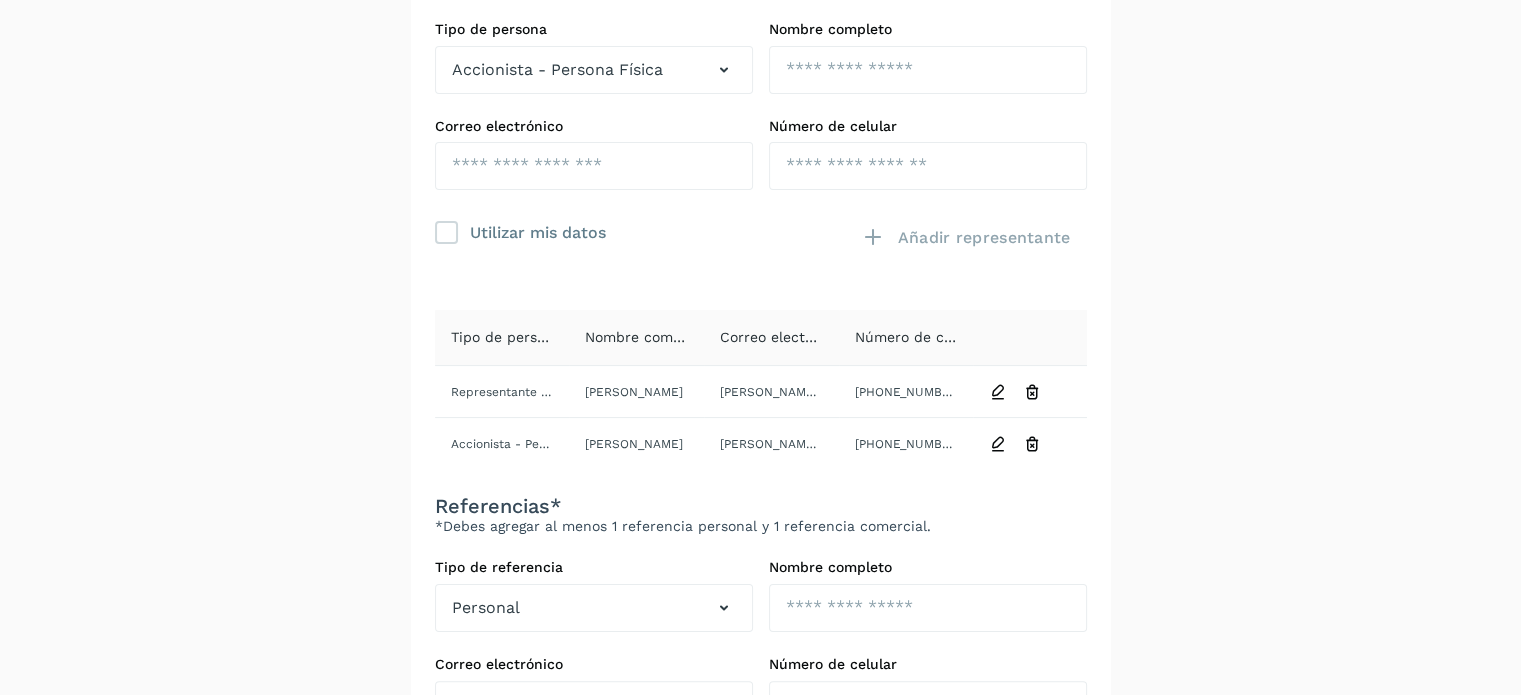 scroll, scrollTop: 276, scrollLeft: 0, axis: vertical 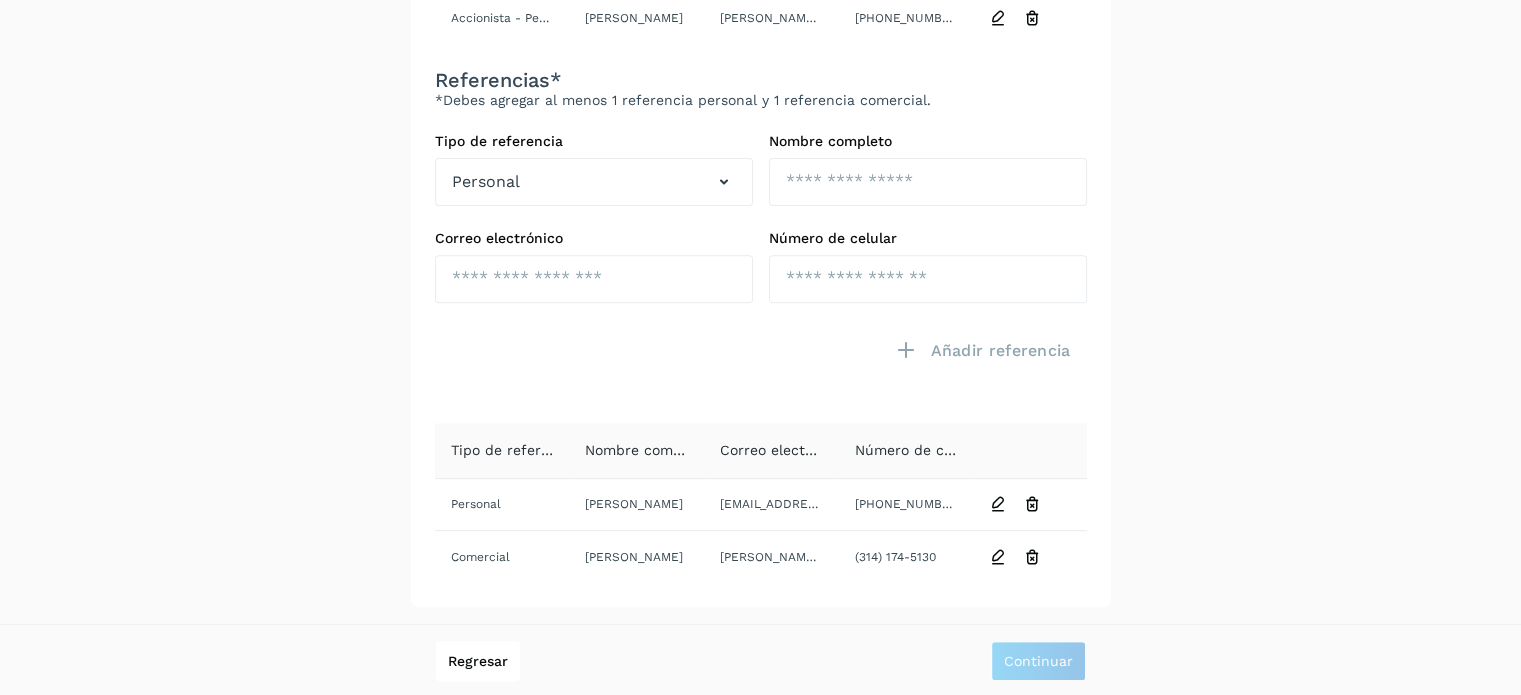 click on "Regresar Continuar" at bounding box center (760, 660) 